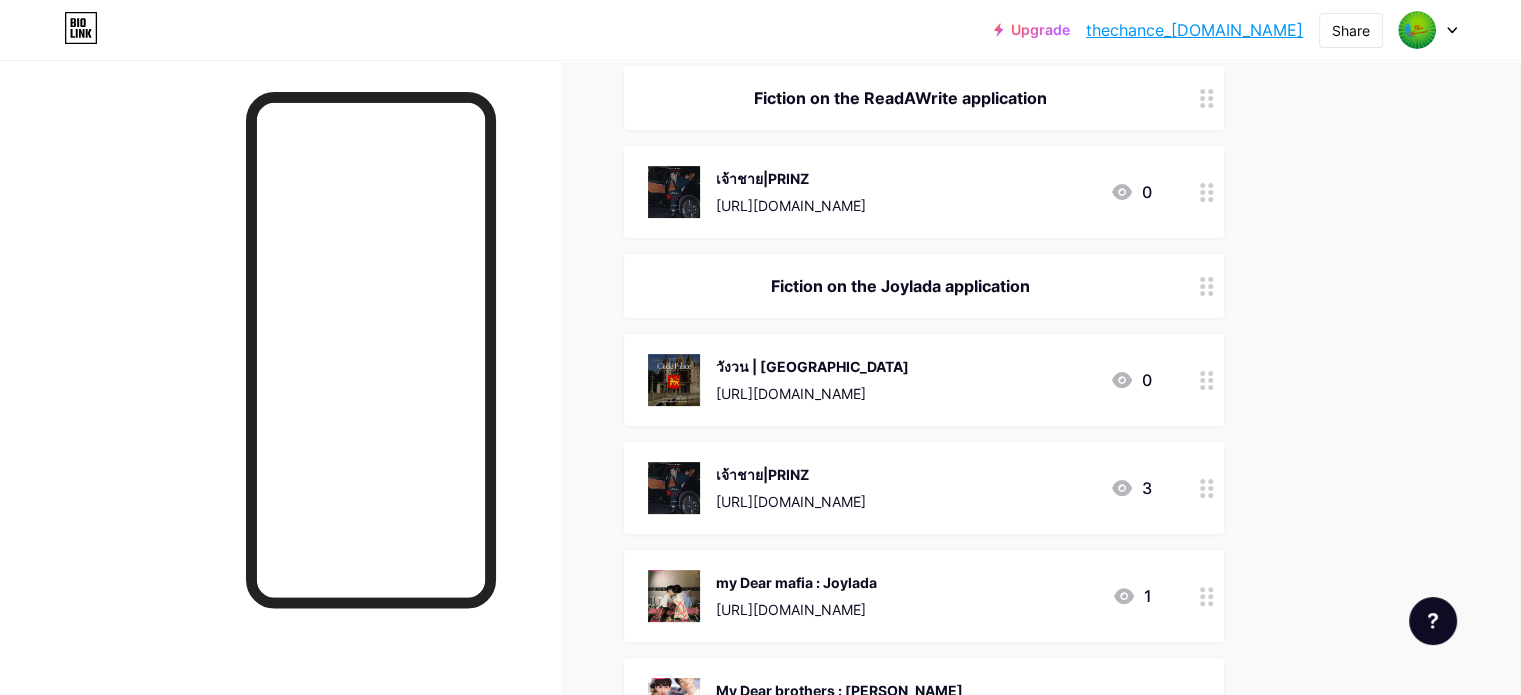 scroll, scrollTop: 500, scrollLeft: 0, axis: vertical 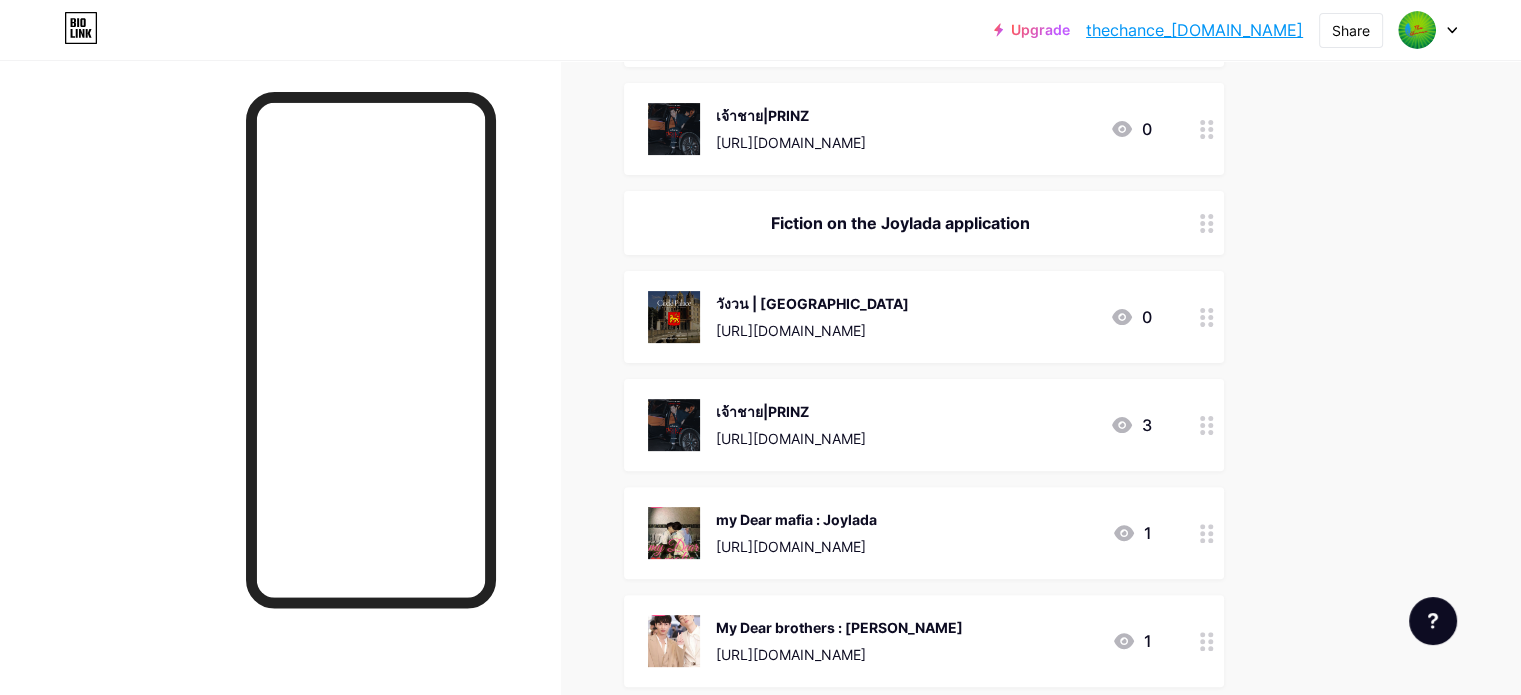 click 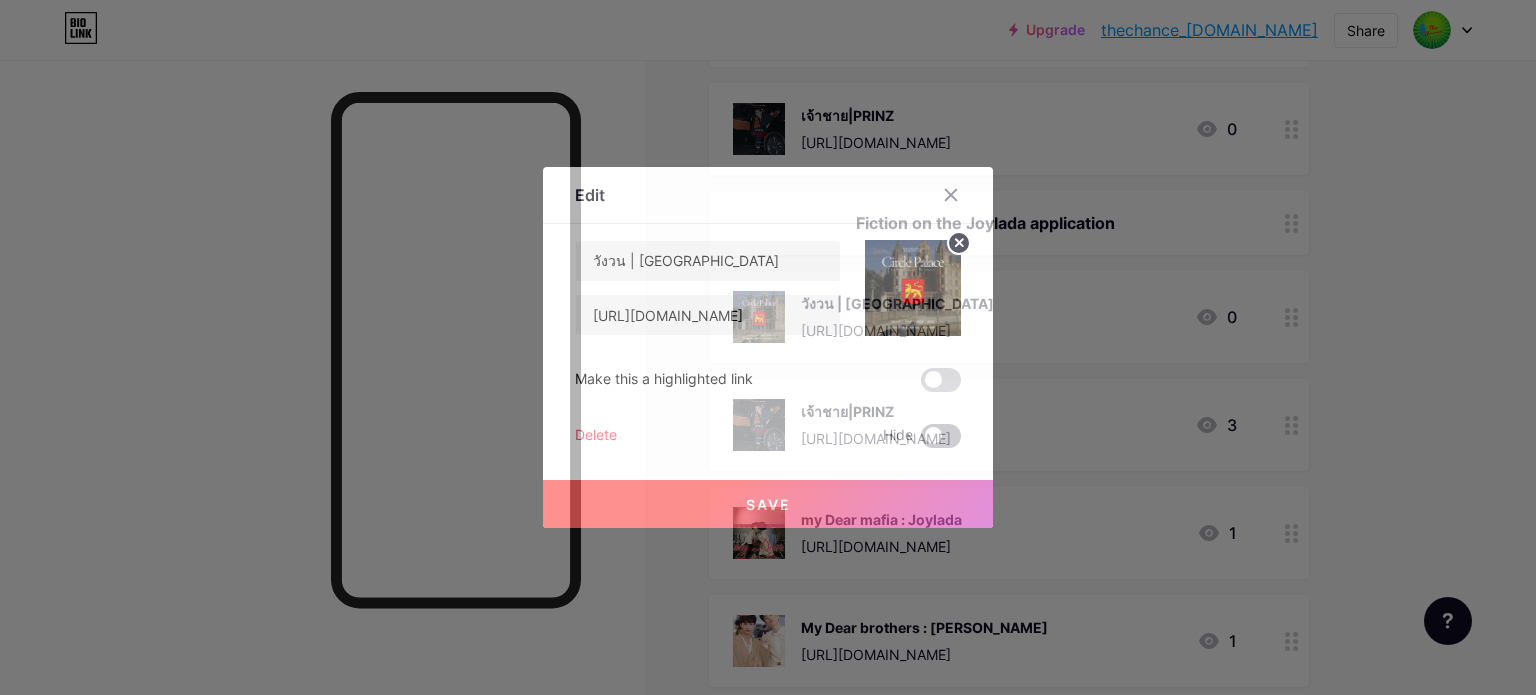 click at bounding box center (941, 436) 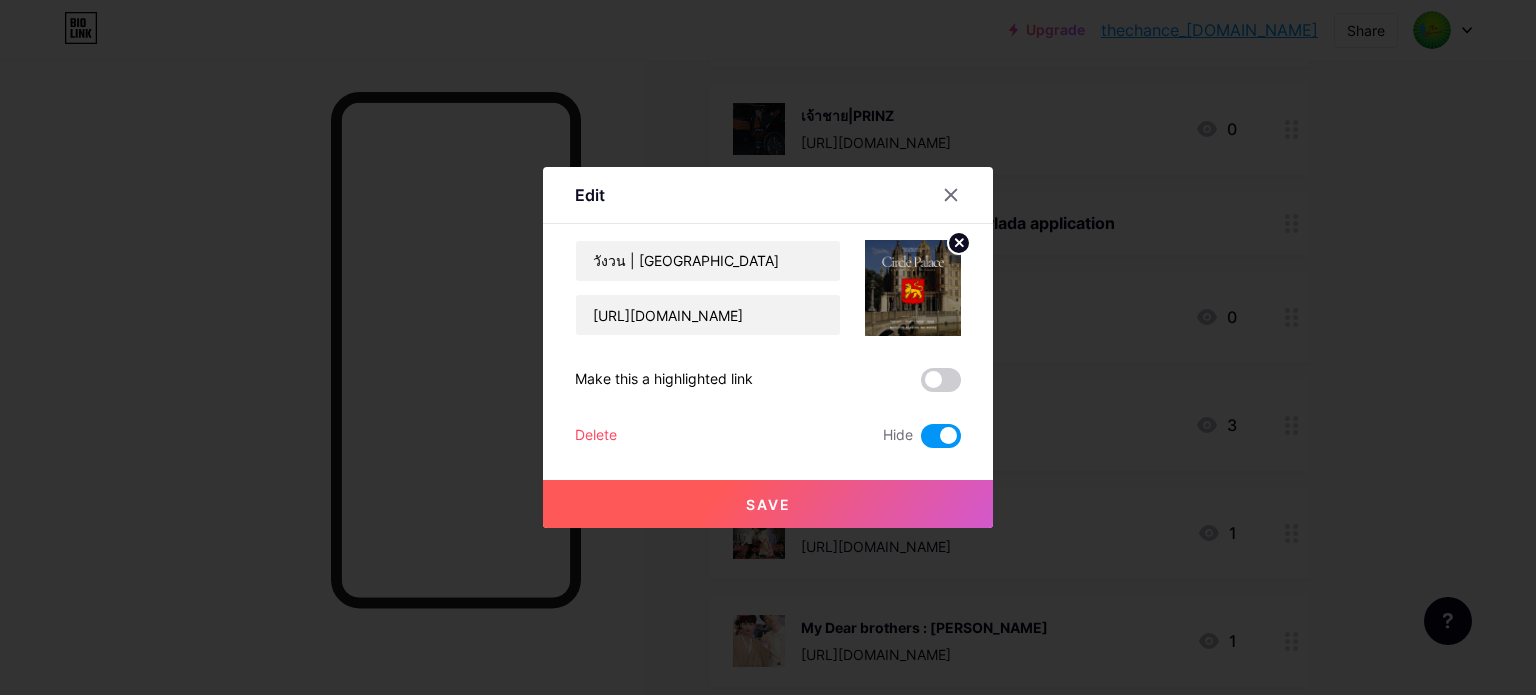 click on "Save" at bounding box center (768, 504) 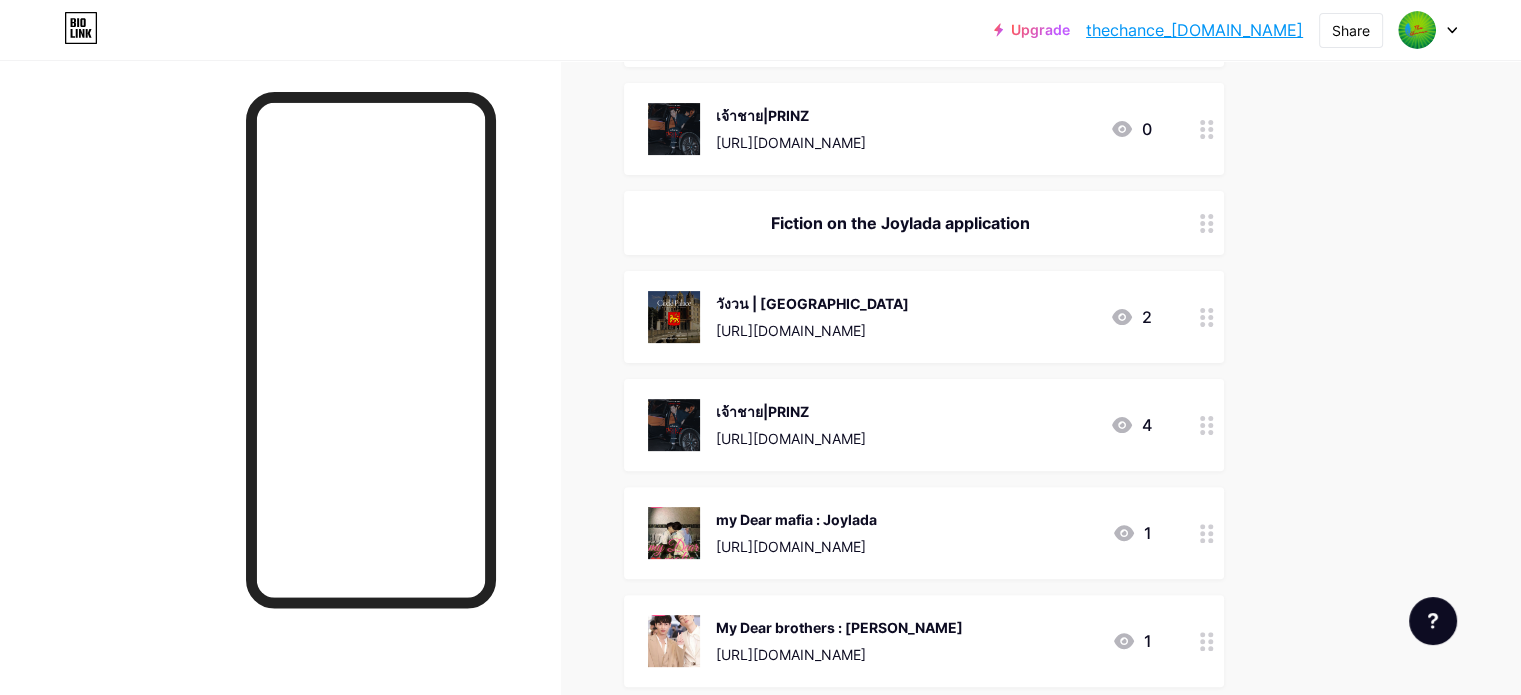 click on "วังวน | Circle Palace
https://www.joylada.com/story/67319582007bb6b9168c80b8" at bounding box center (778, 317) 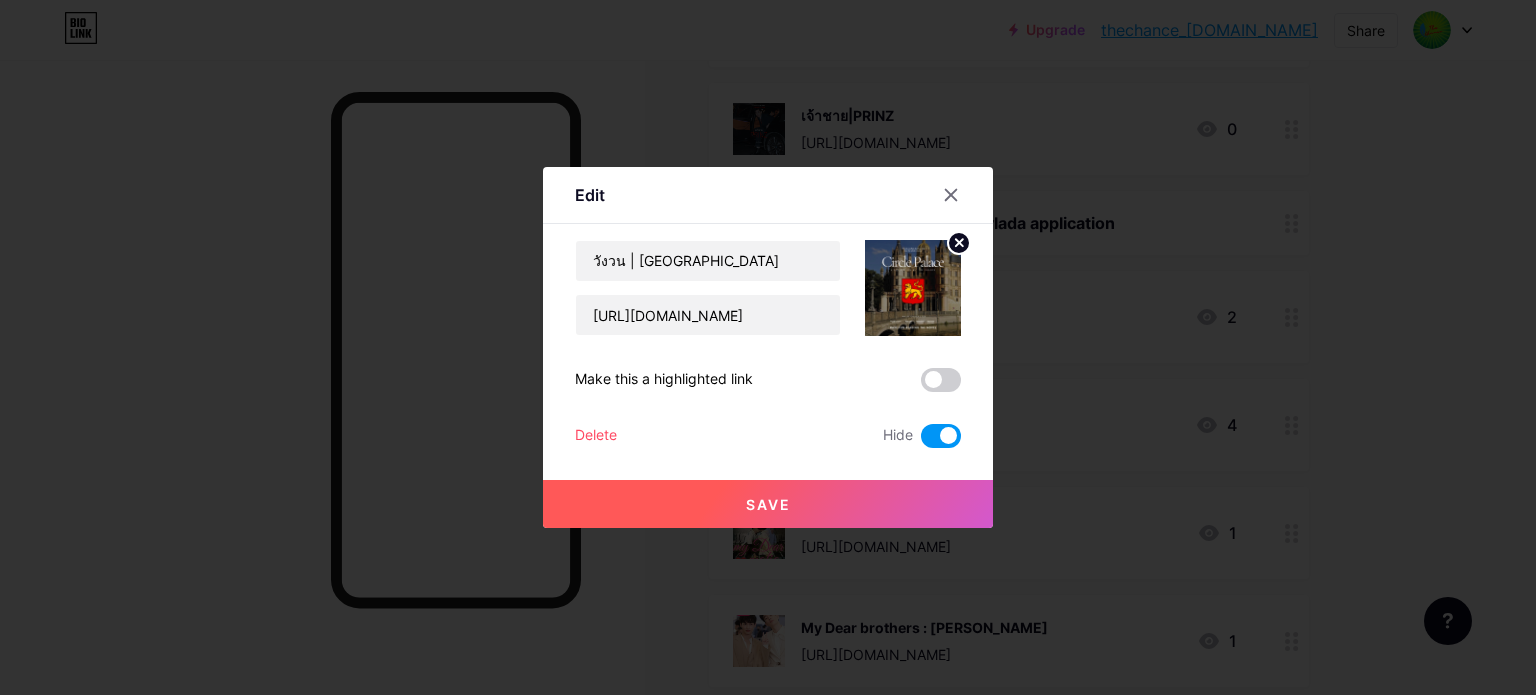 click on "Delete" at bounding box center [596, 436] 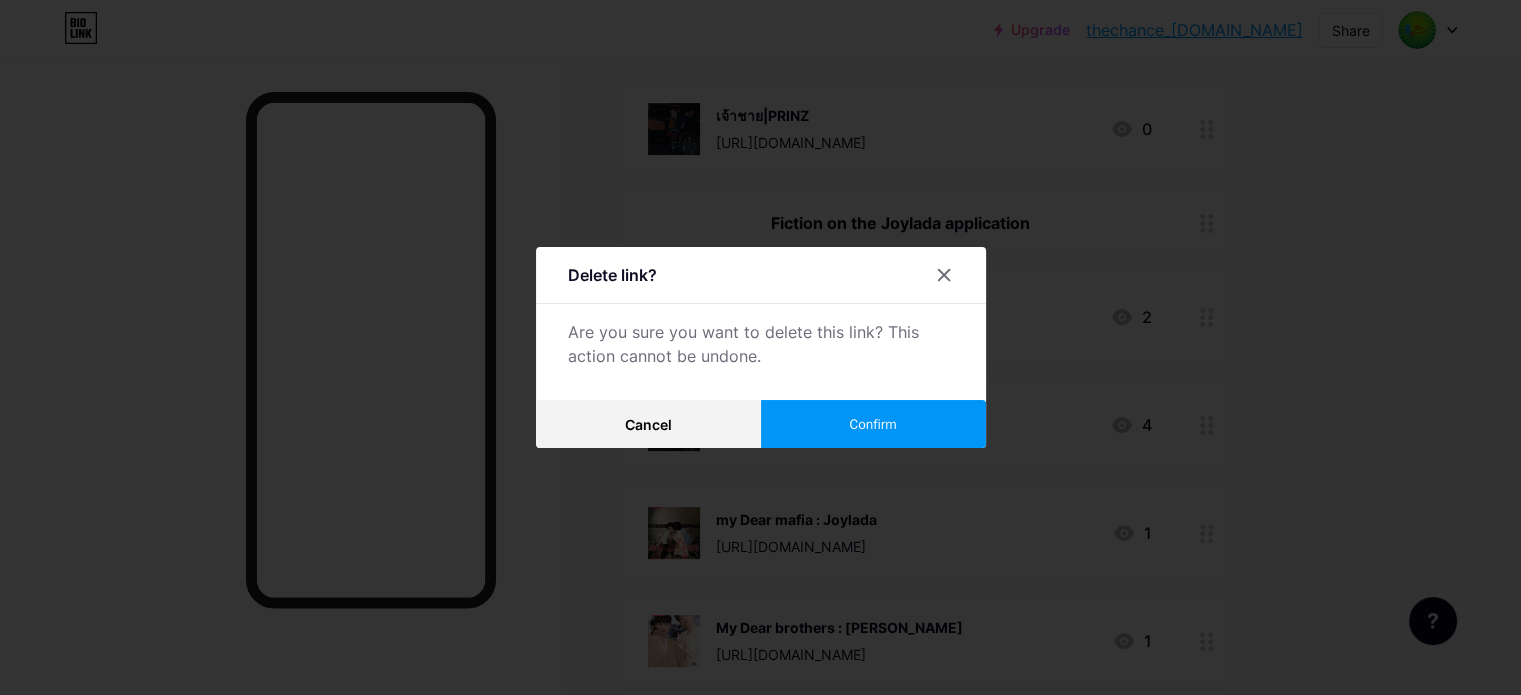 click on "Confirm" at bounding box center [873, 424] 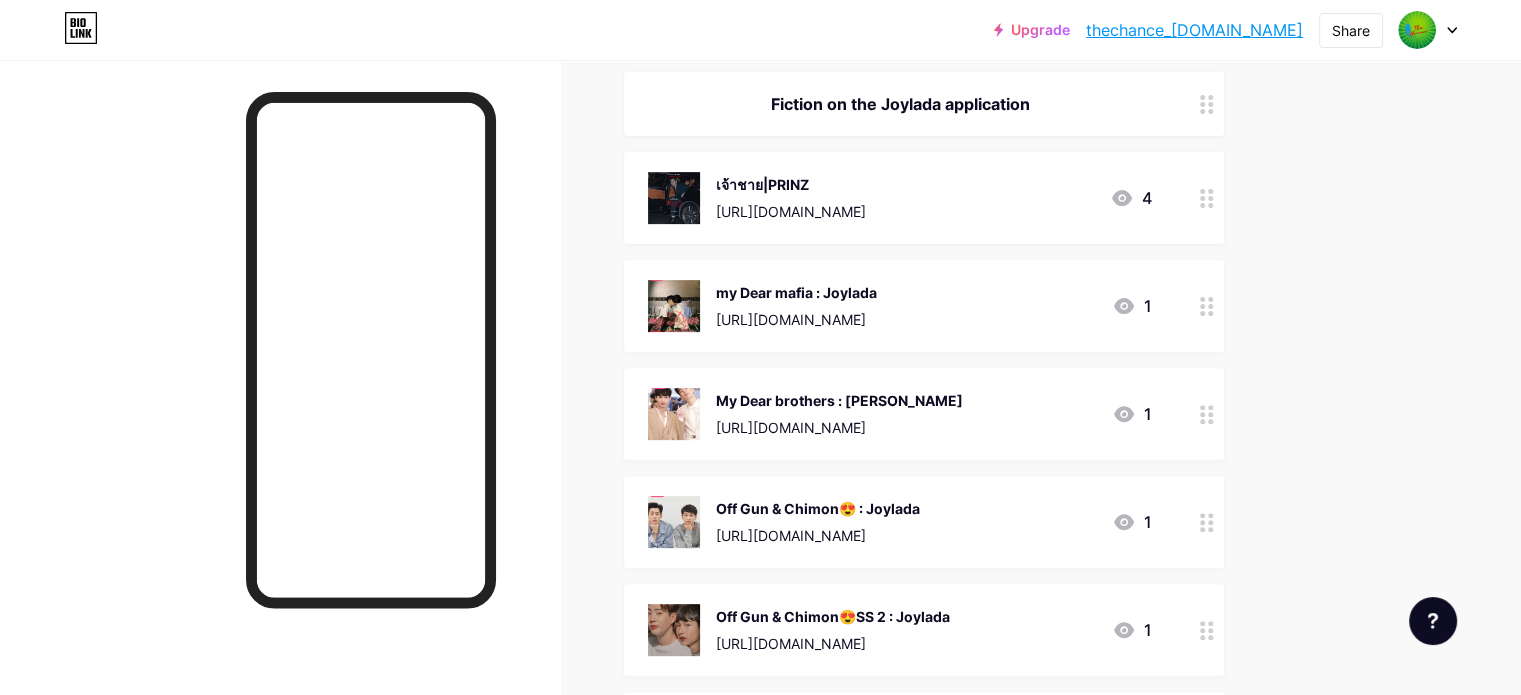scroll, scrollTop: 561, scrollLeft: 0, axis: vertical 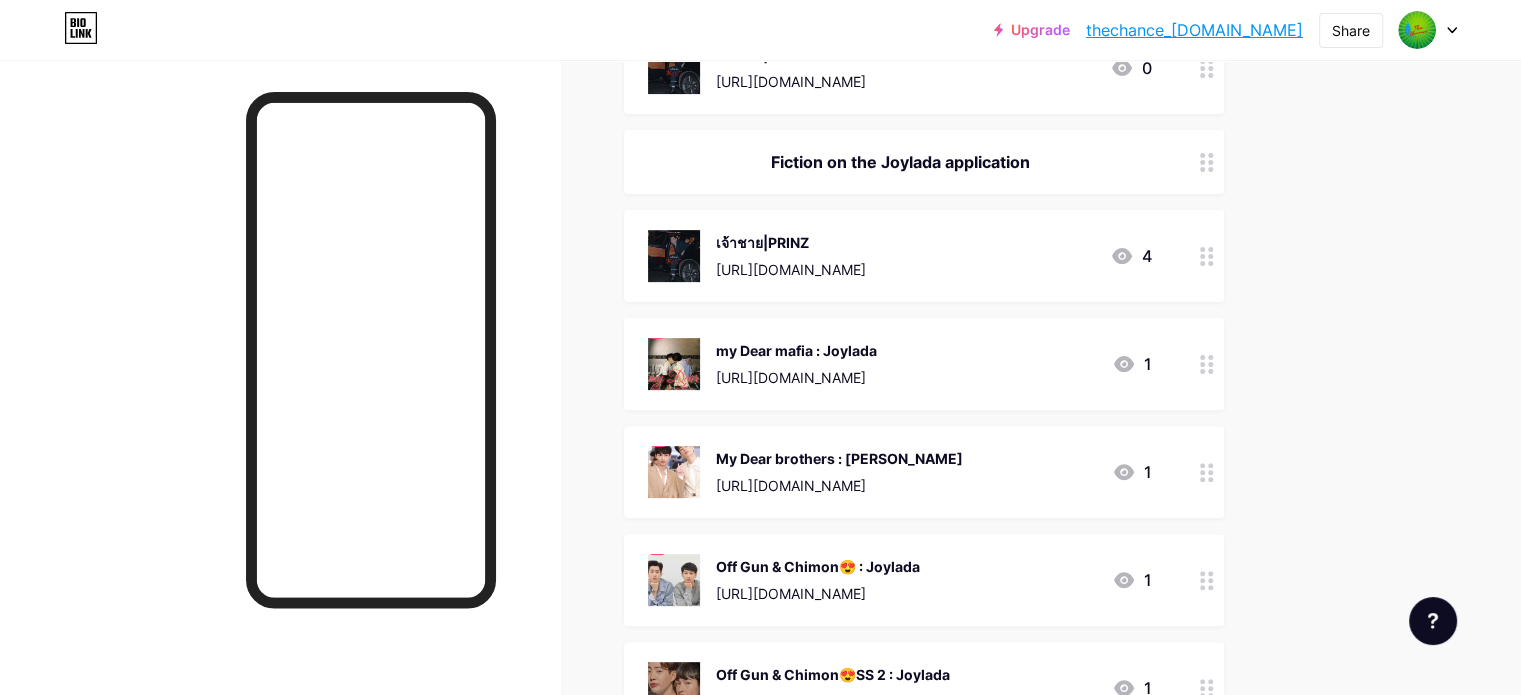 type 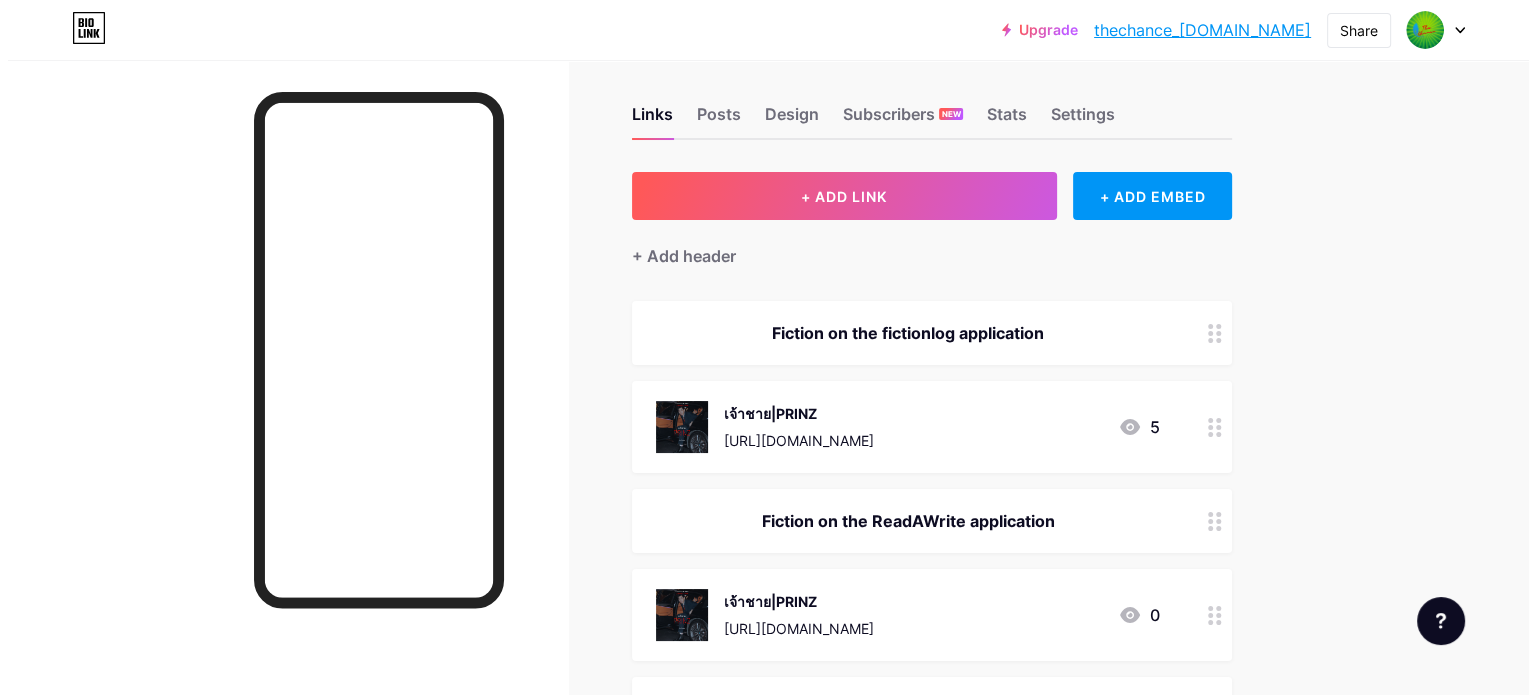scroll, scrollTop: 0, scrollLeft: 0, axis: both 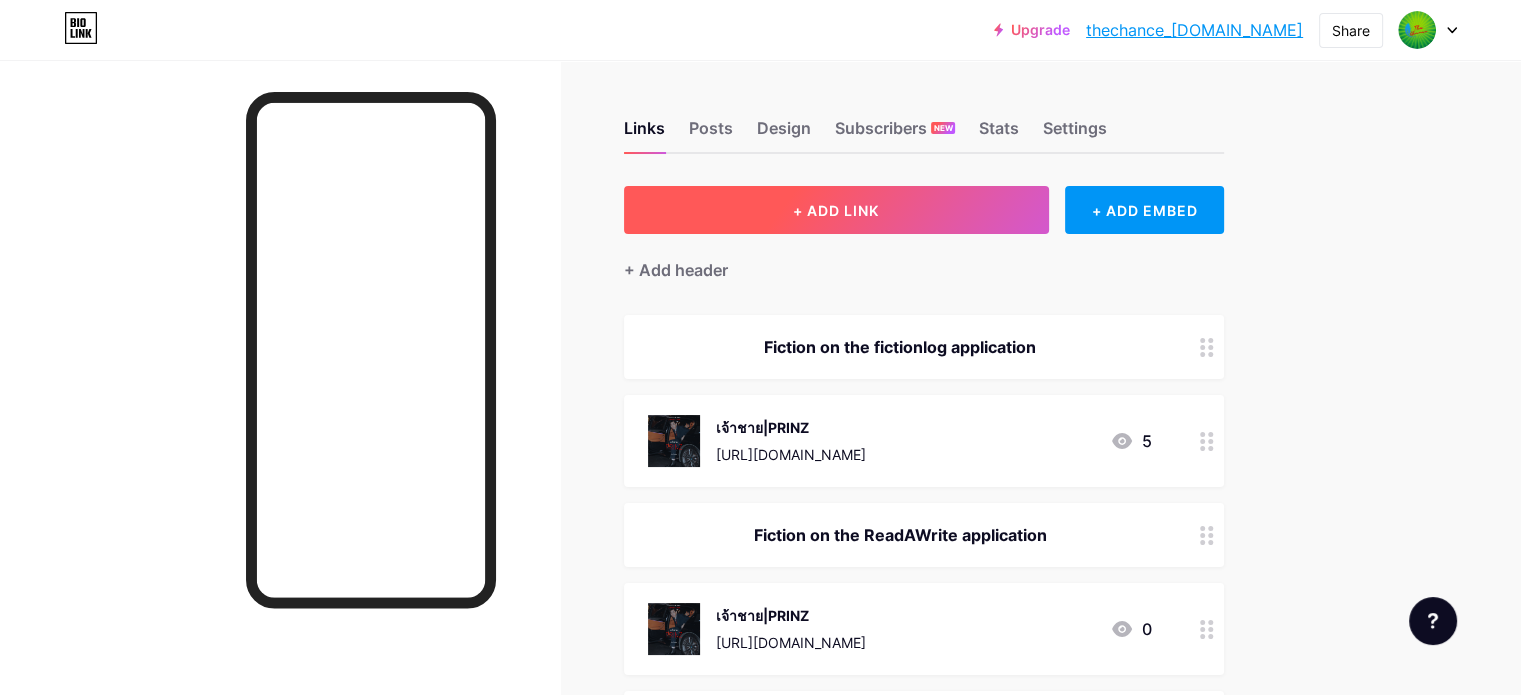 click on "+ ADD LINK" at bounding box center (836, 210) 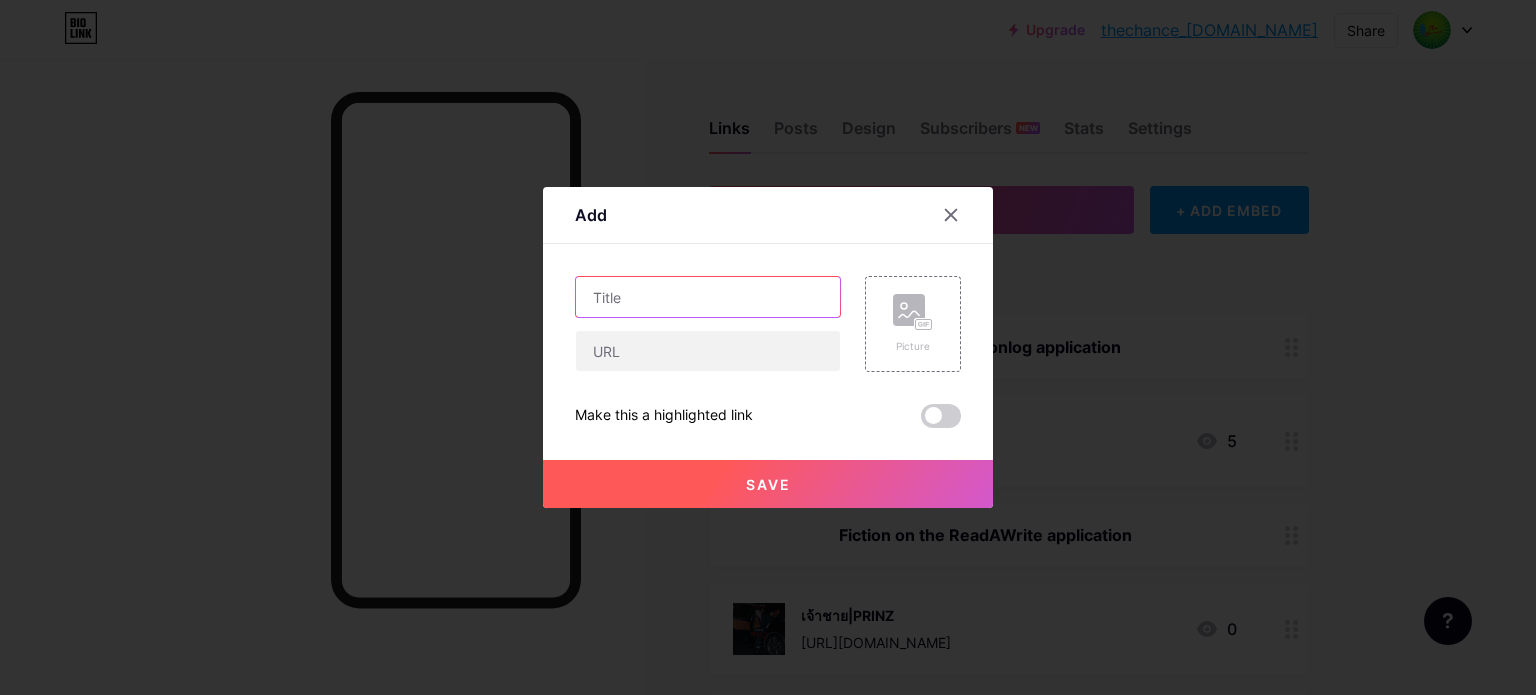 click at bounding box center [708, 297] 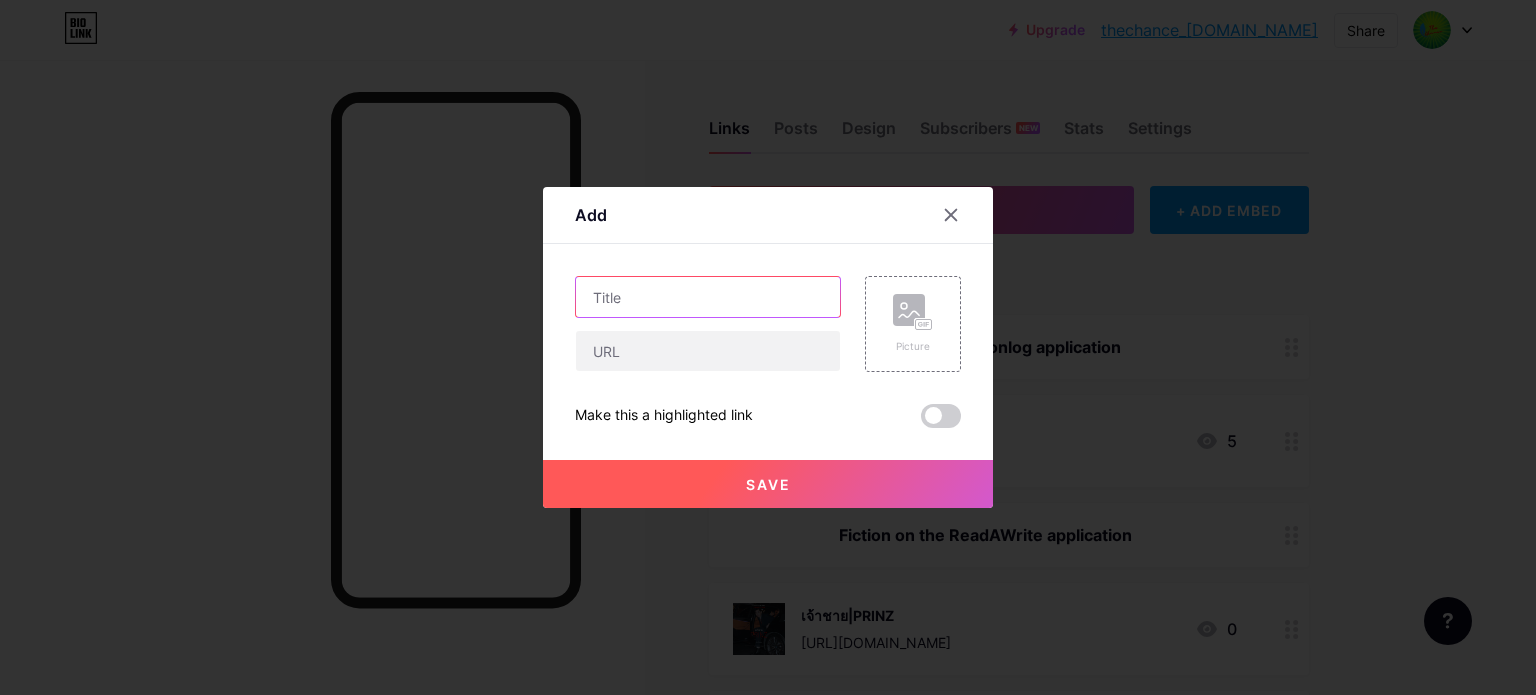 paste on "breeze passing | เพียงสายลมผ่าน" 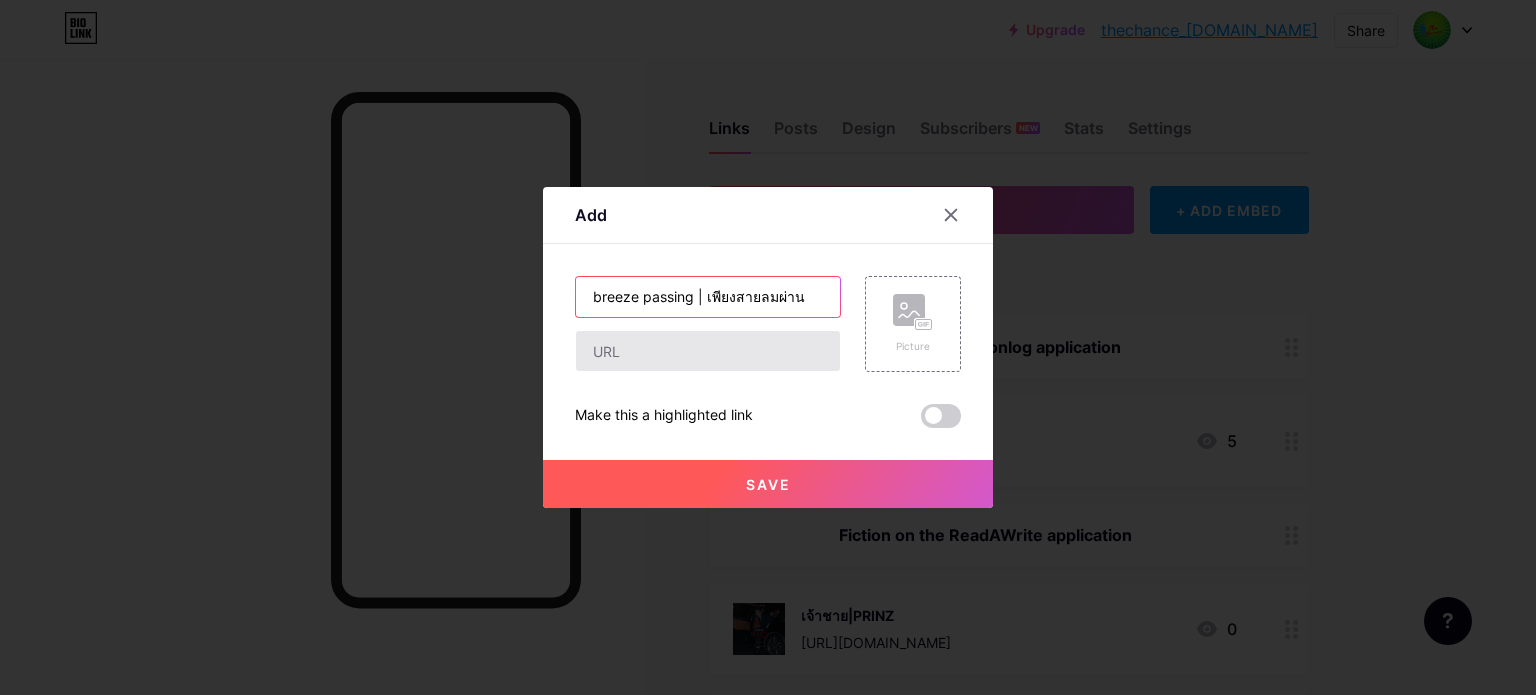 type on "breeze passing | เพียงสายลมผ่าน" 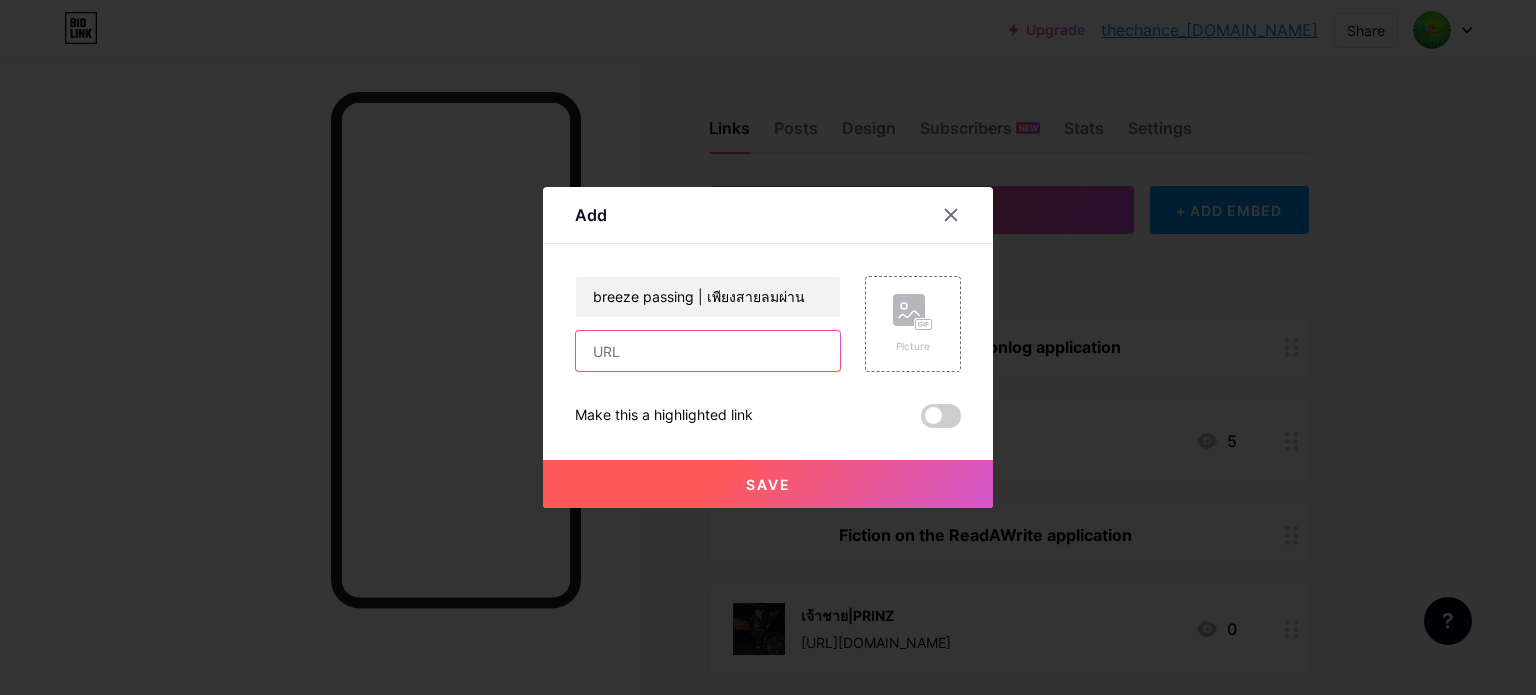 click at bounding box center (708, 351) 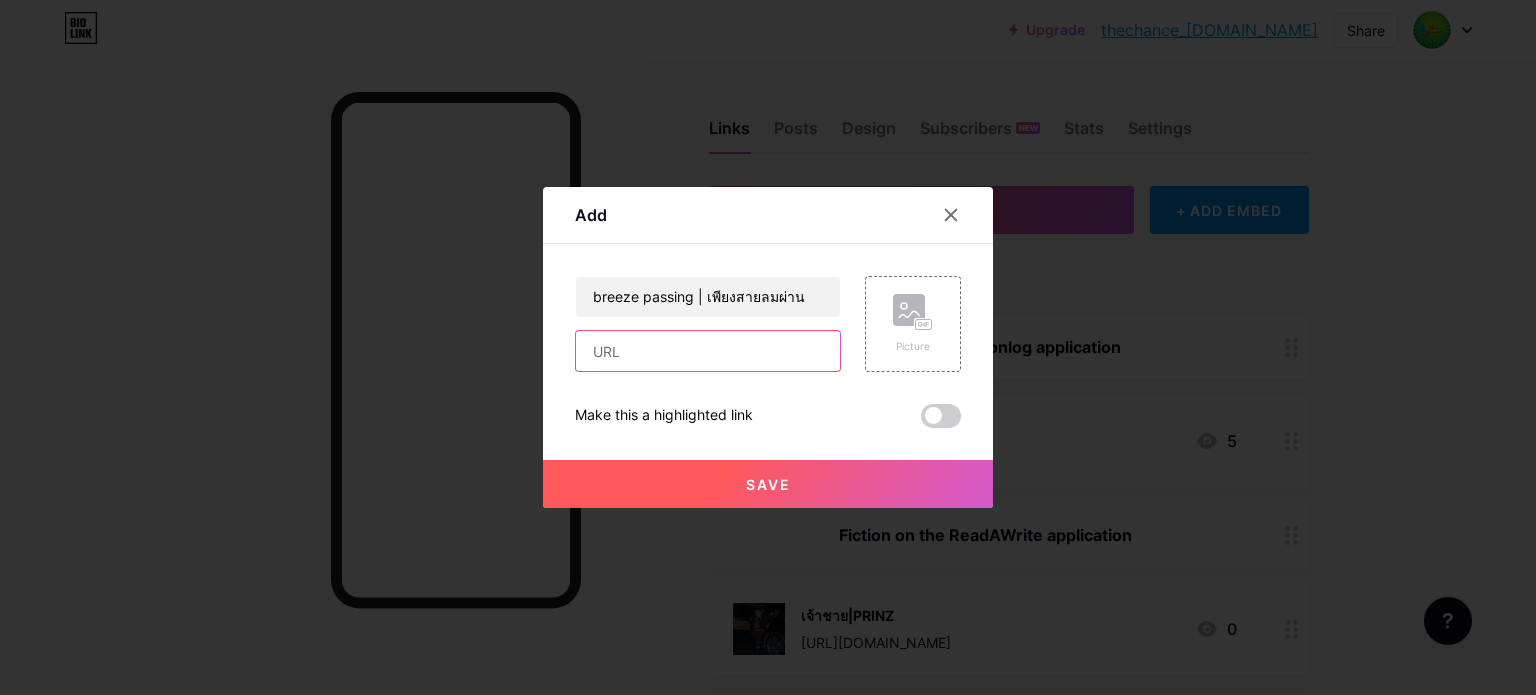 paste on "[URL][DOMAIN_NAME]" 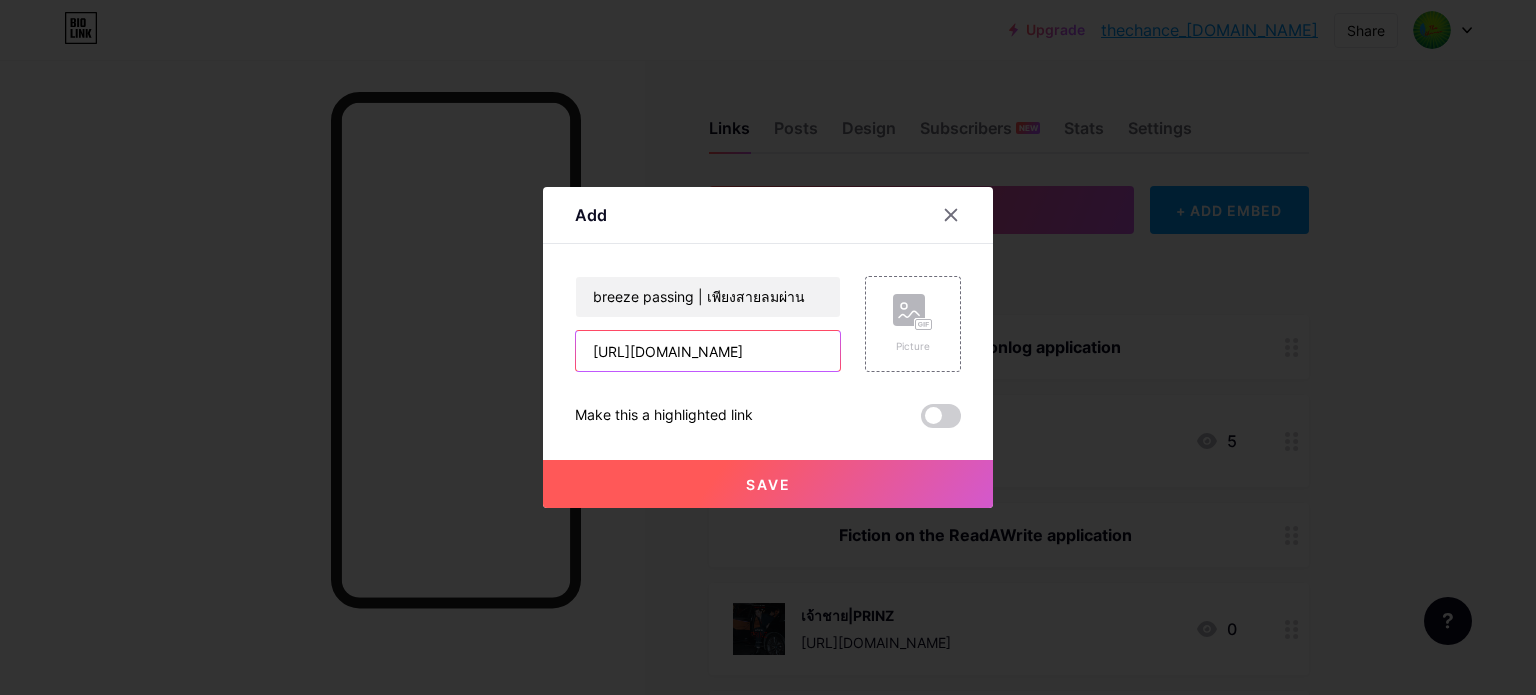scroll, scrollTop: 0, scrollLeft: 176, axis: horizontal 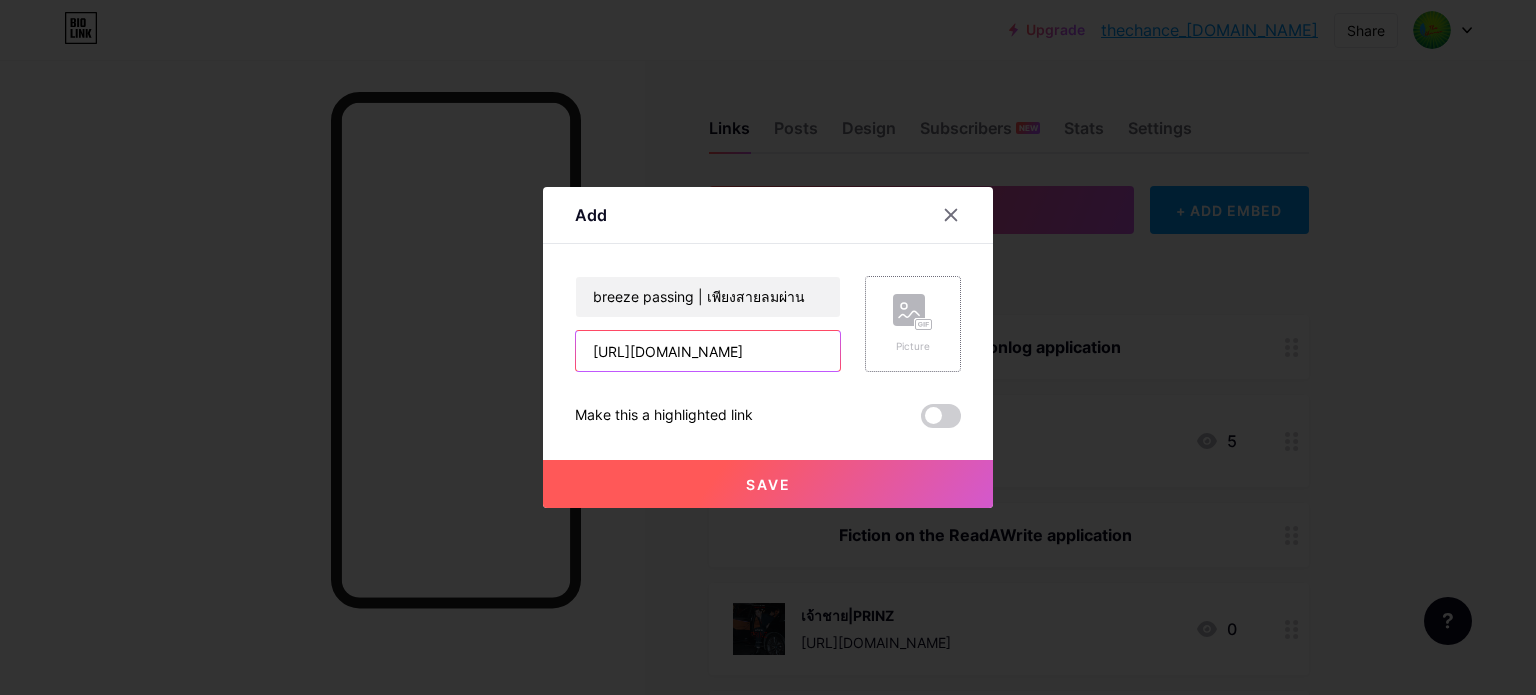 type on "[URL][DOMAIN_NAME]" 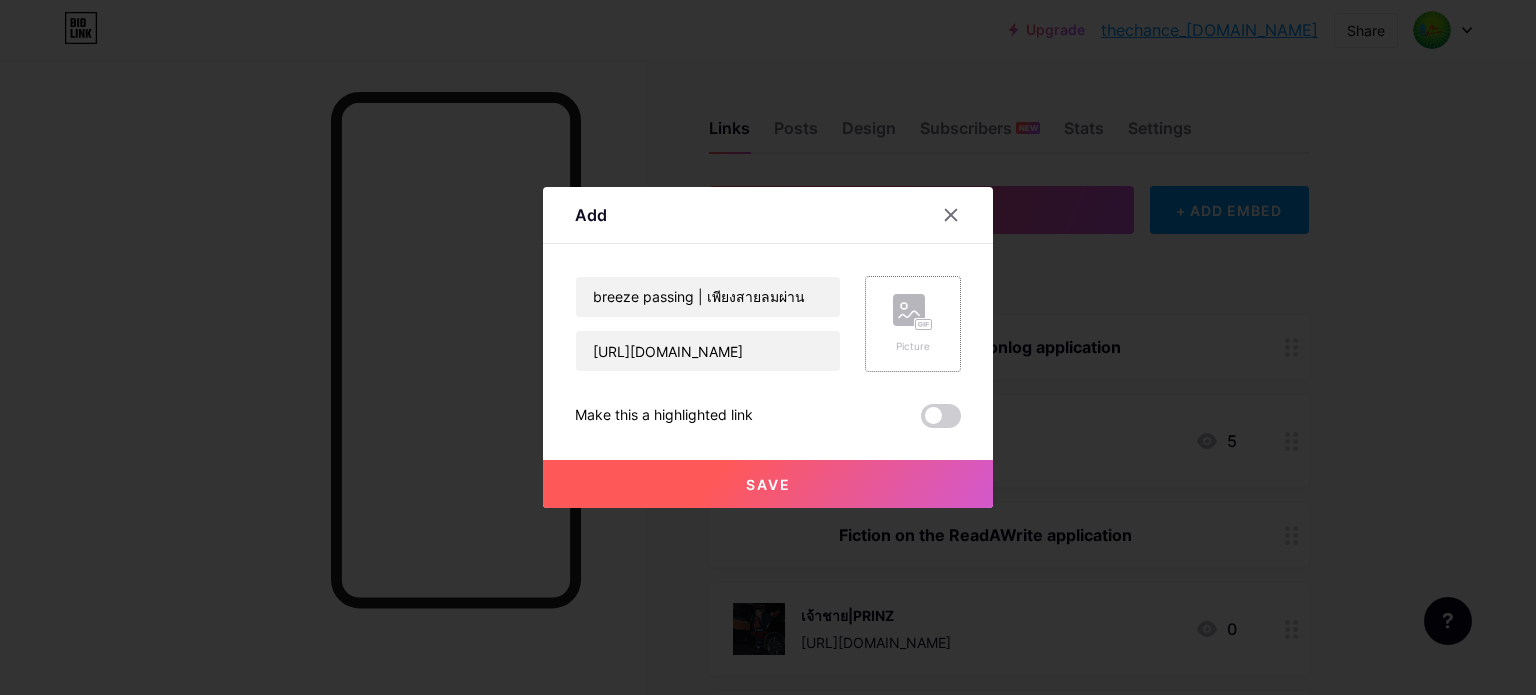 click 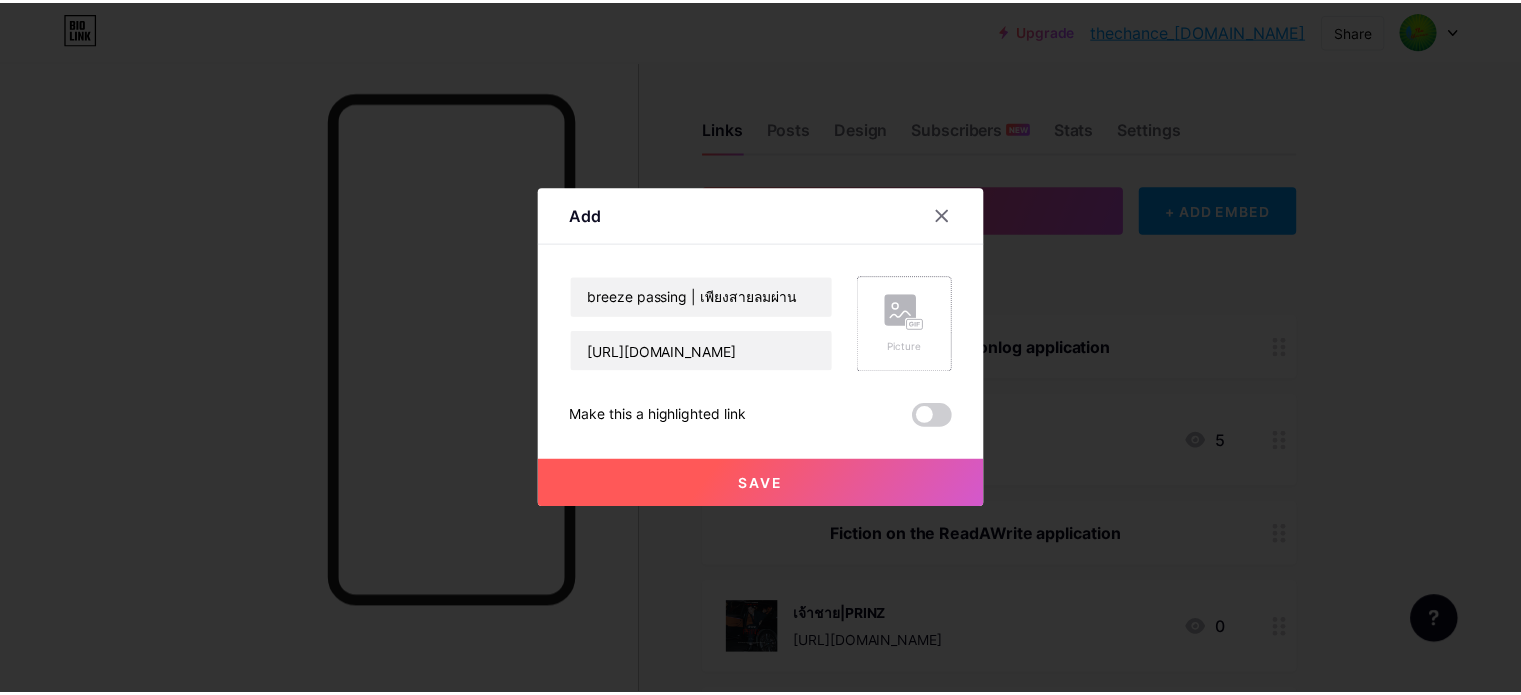 scroll, scrollTop: 0, scrollLeft: 0, axis: both 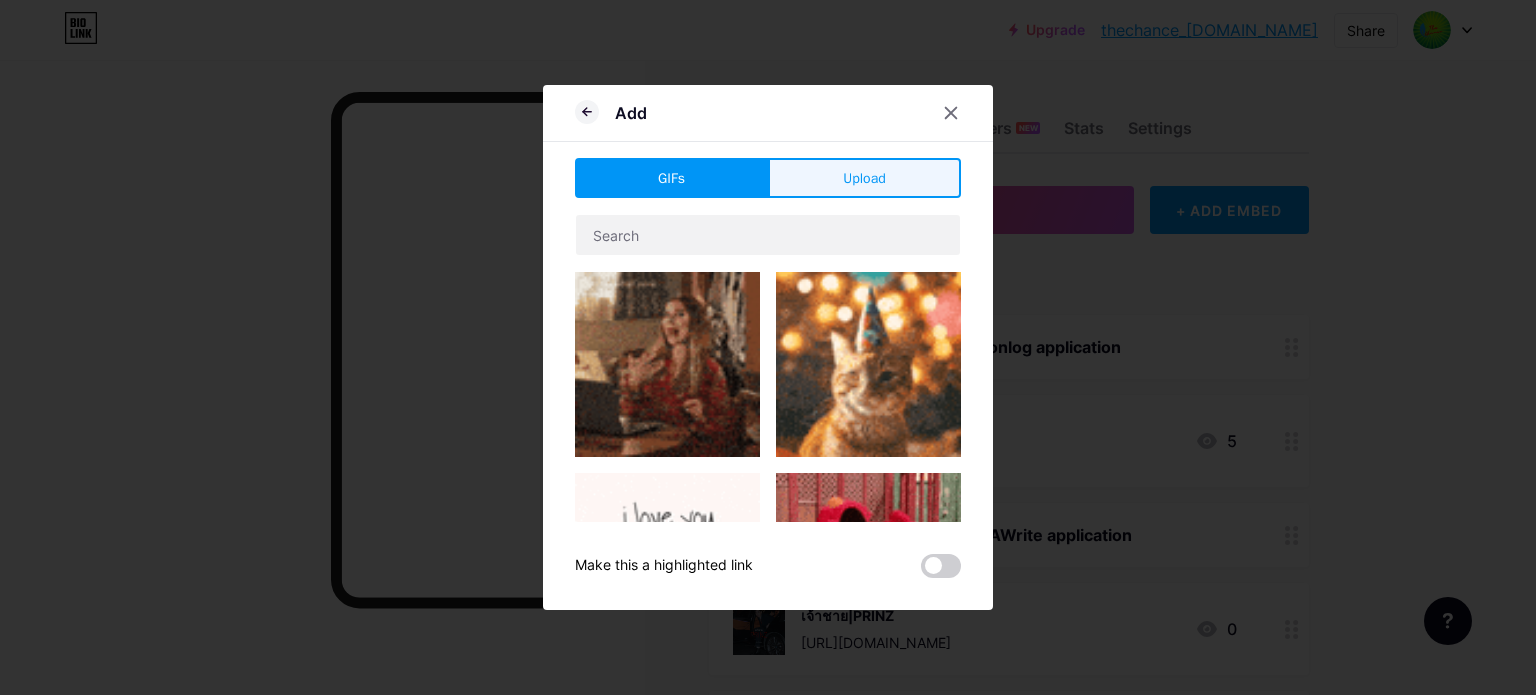click on "Upload" at bounding box center [864, 178] 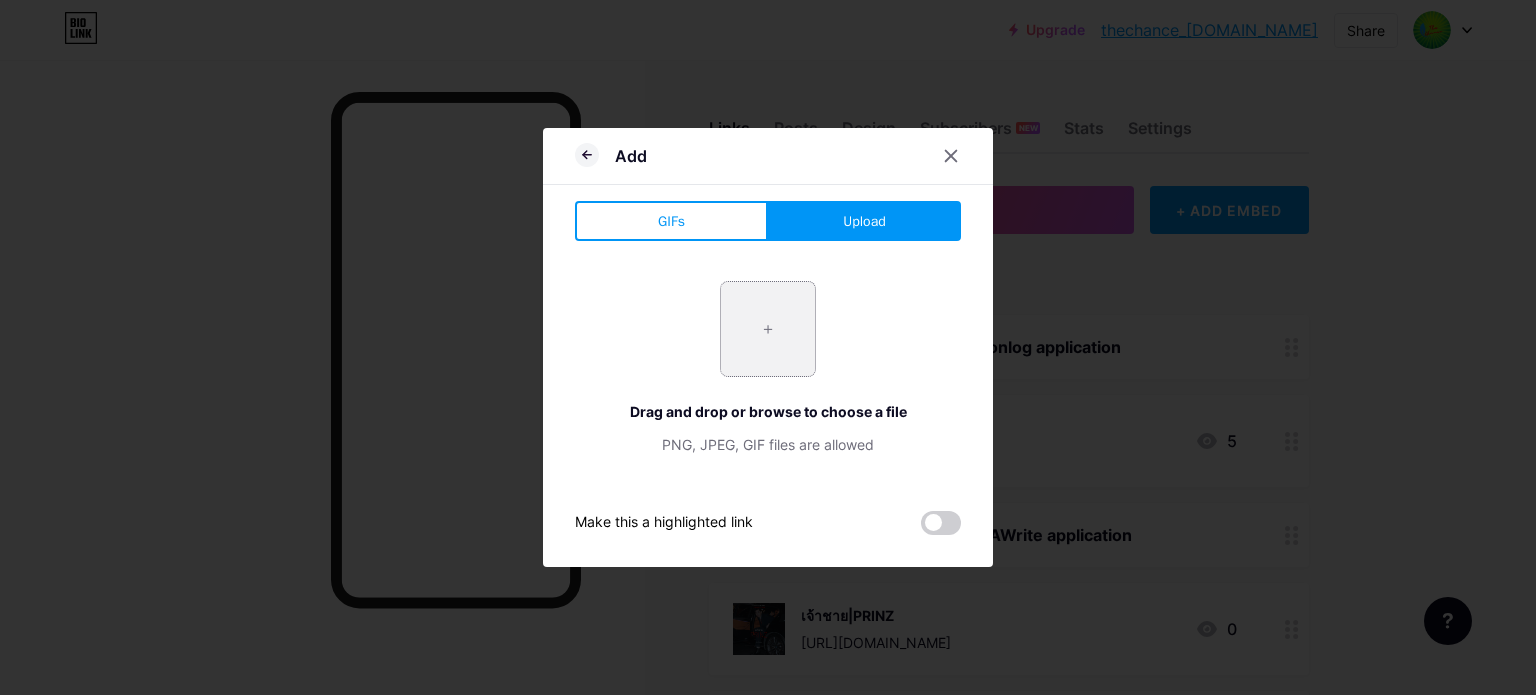 click at bounding box center [768, 329] 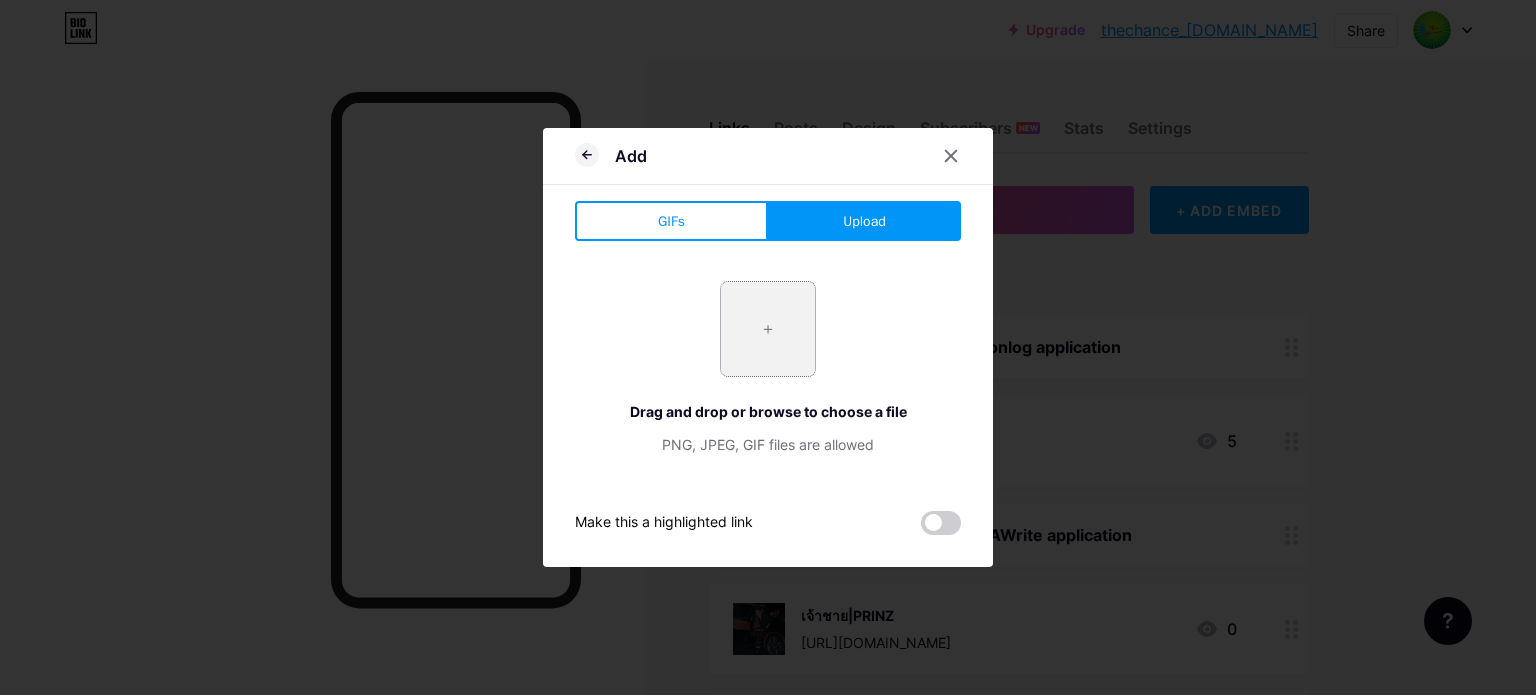 type on "C:\fakepath\สกรีนช็อต 2025-07-11 011857.png" 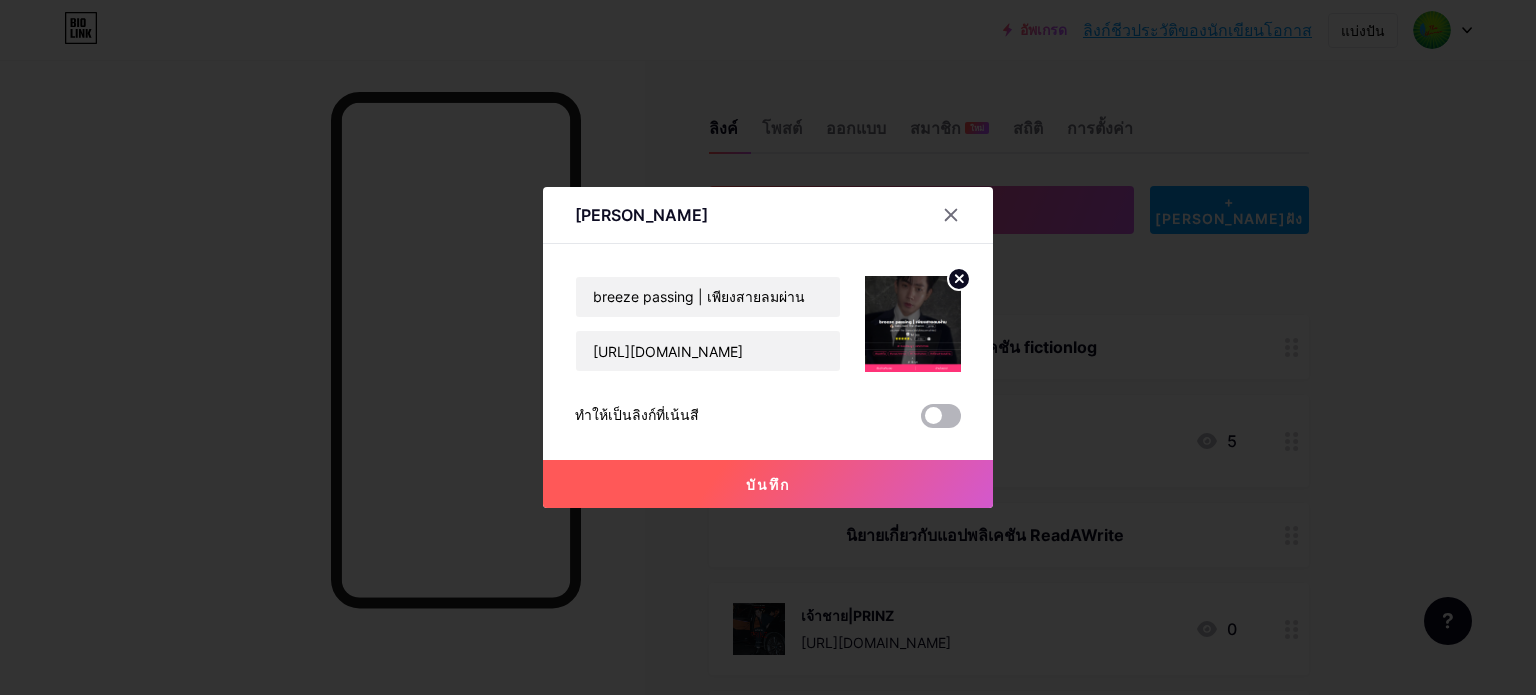 click at bounding box center (941, 416) 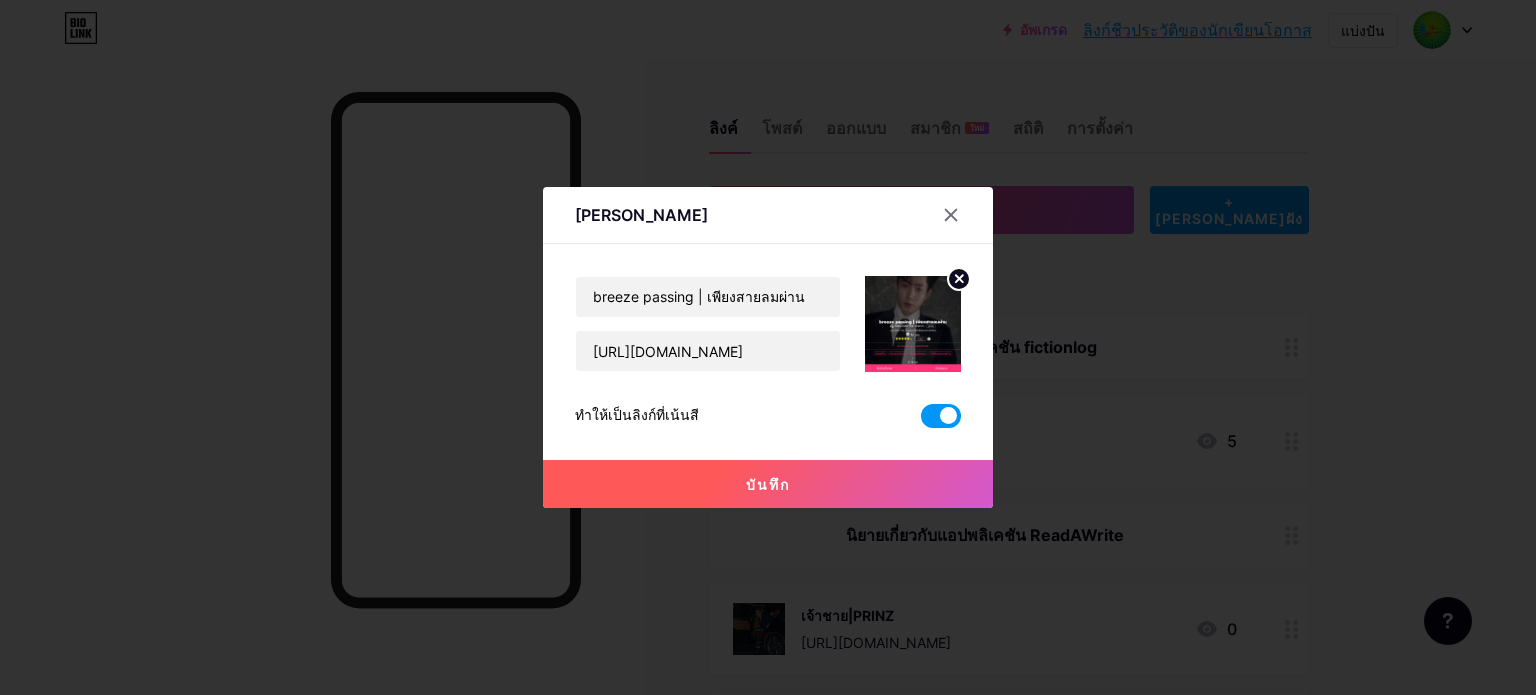 click on "บันทึก" at bounding box center (768, 484) 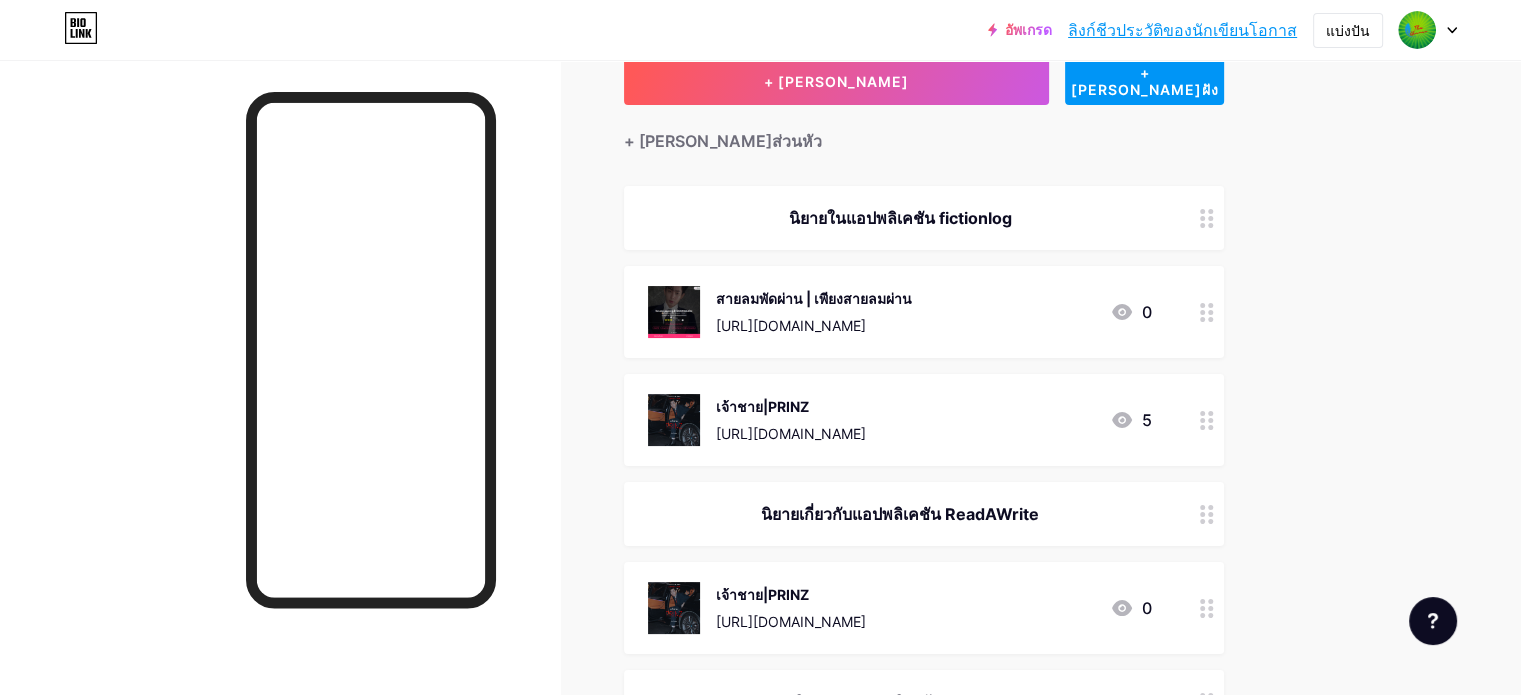 scroll, scrollTop: 333, scrollLeft: 0, axis: vertical 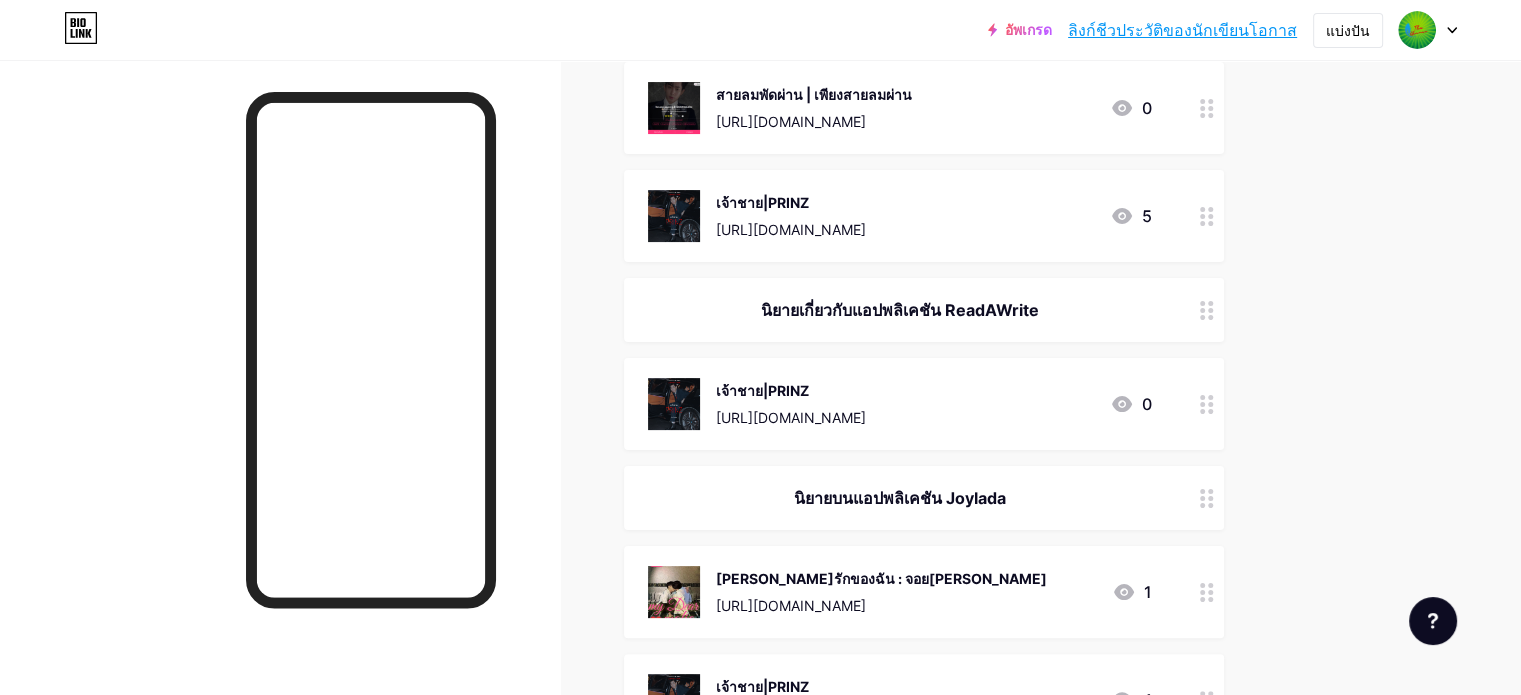 click on "นิยายบนแอปพลิเคชัน Joylada" at bounding box center (924, 498) 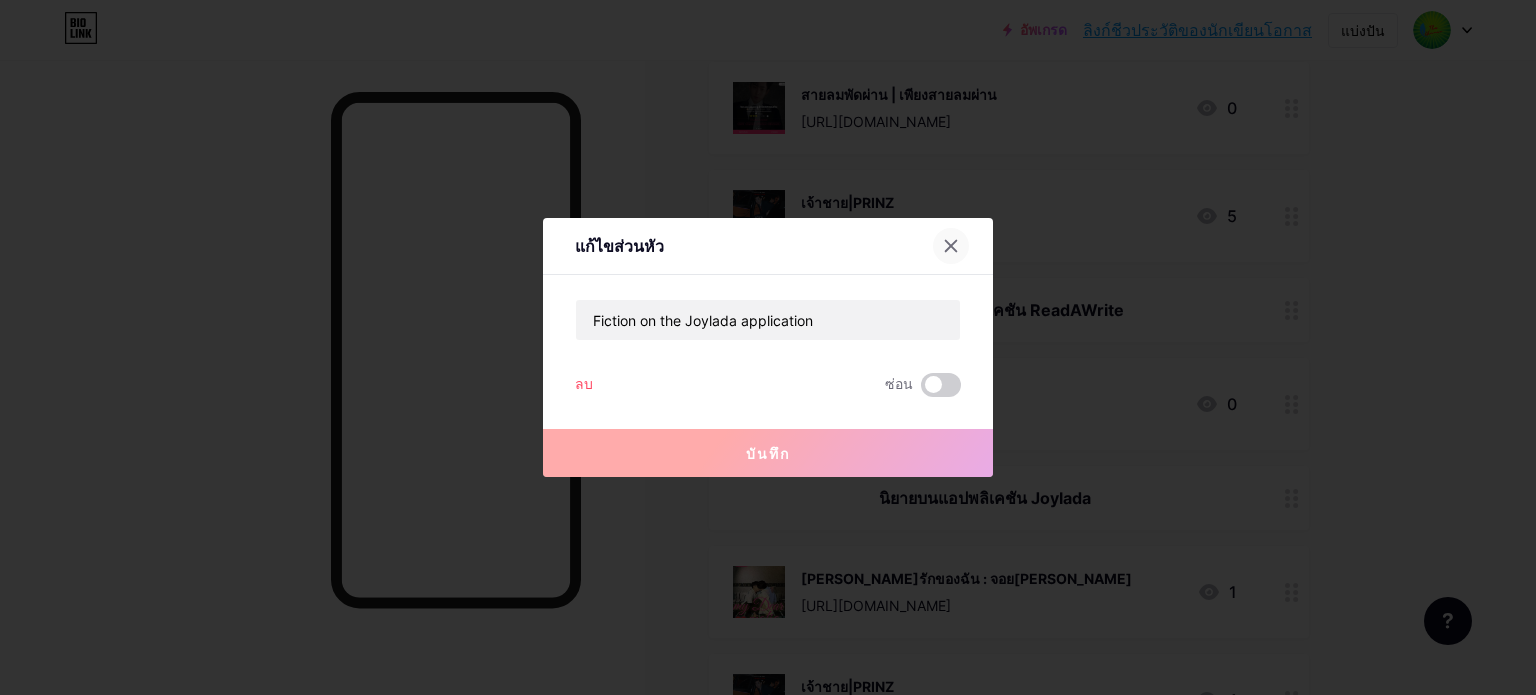 click 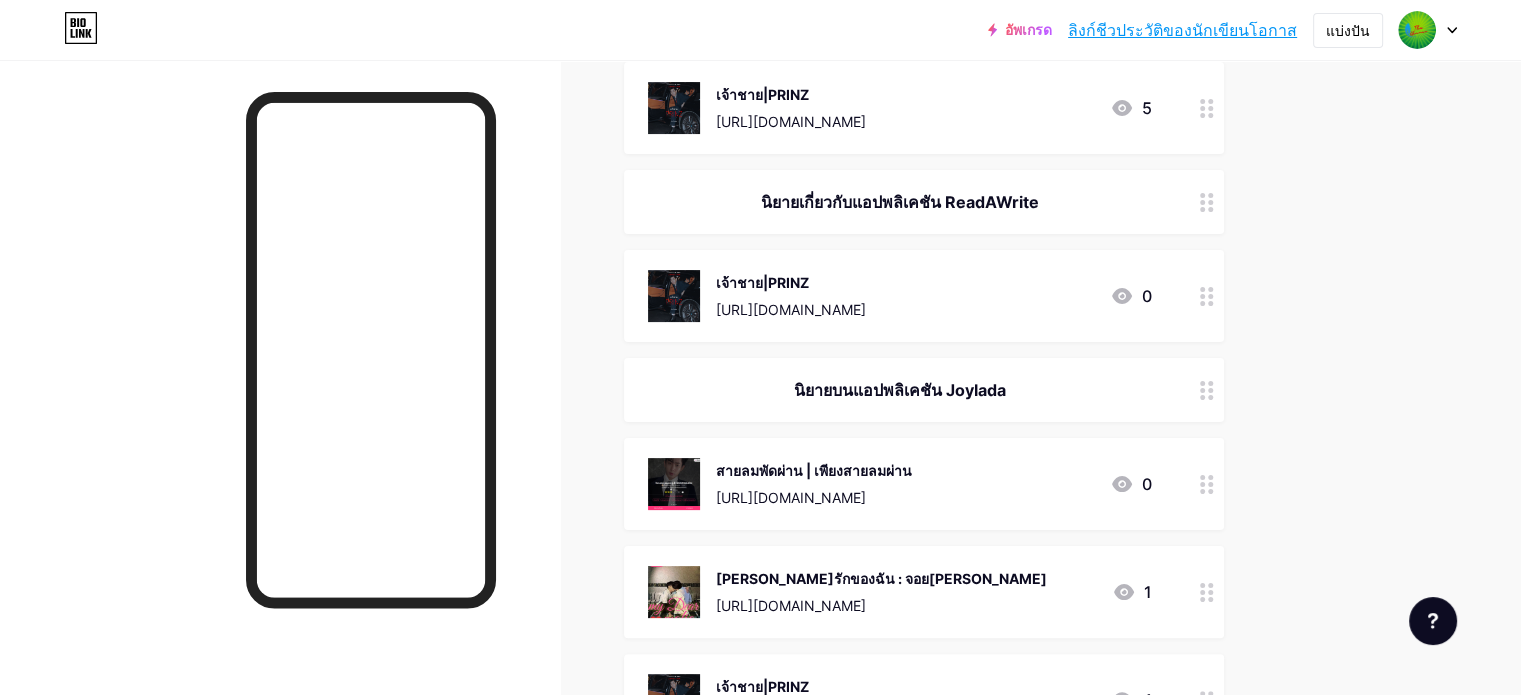 click on "มาเฟียที่รักของฉัน : จอยลดา
https://www.joylada.com/story/5ef1e7f81d2fd40001eb956c
1" at bounding box center [900, 592] 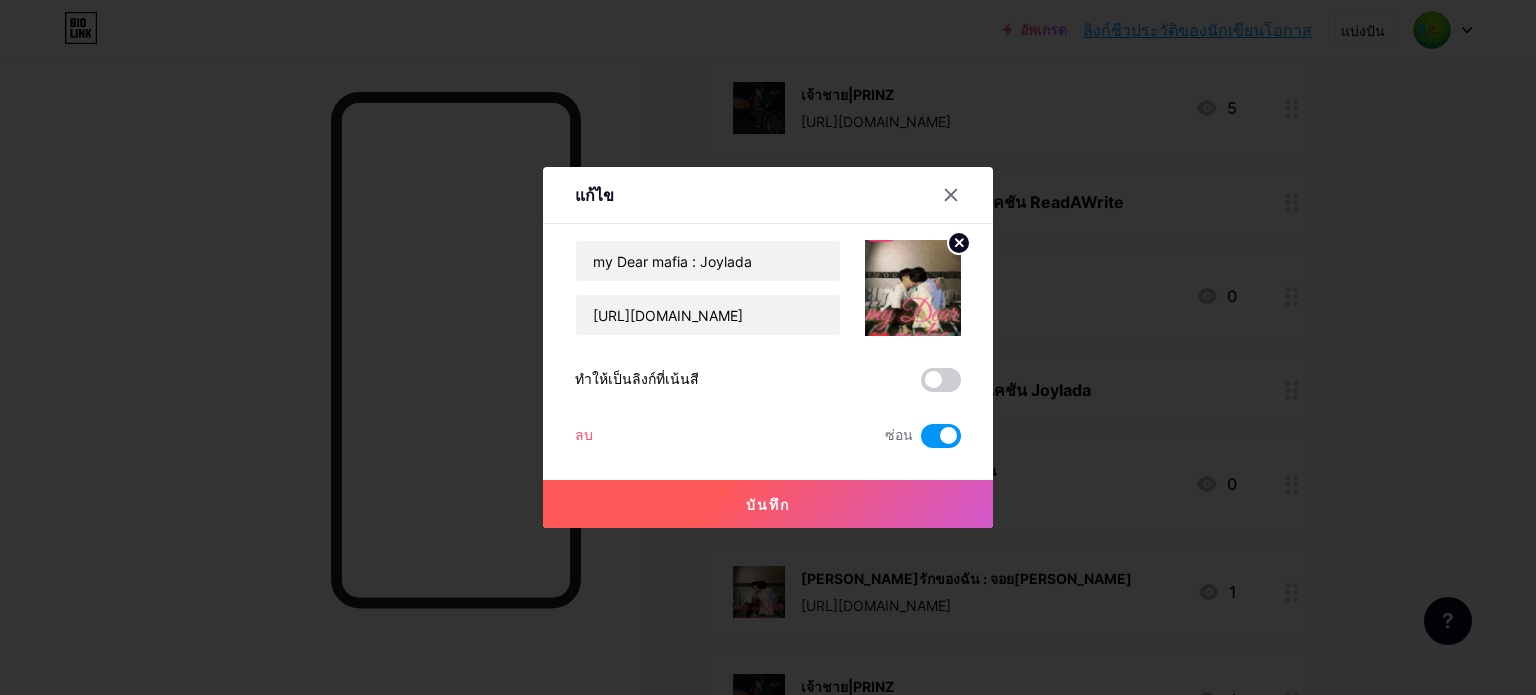 click at bounding box center [941, 380] 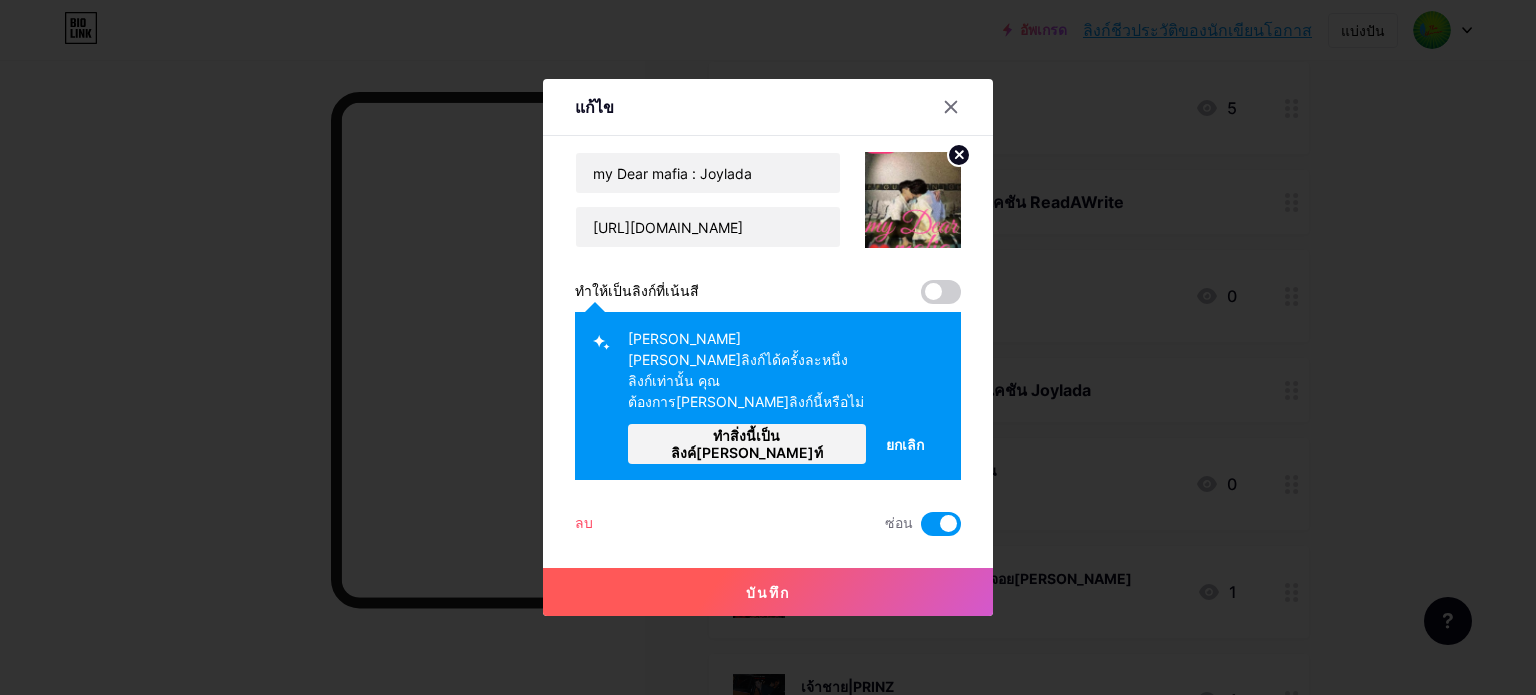 click at bounding box center (941, 292) 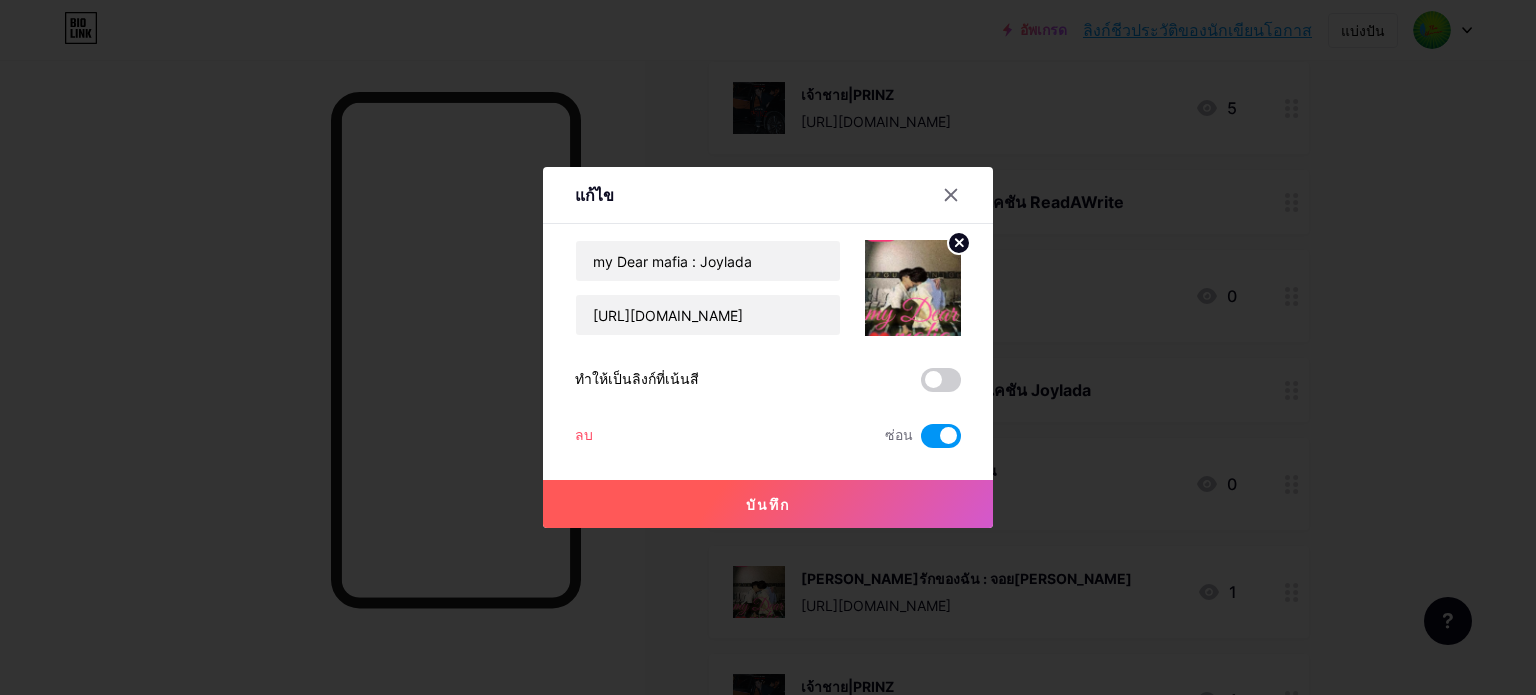 click on "บันทึก" at bounding box center [768, 504] 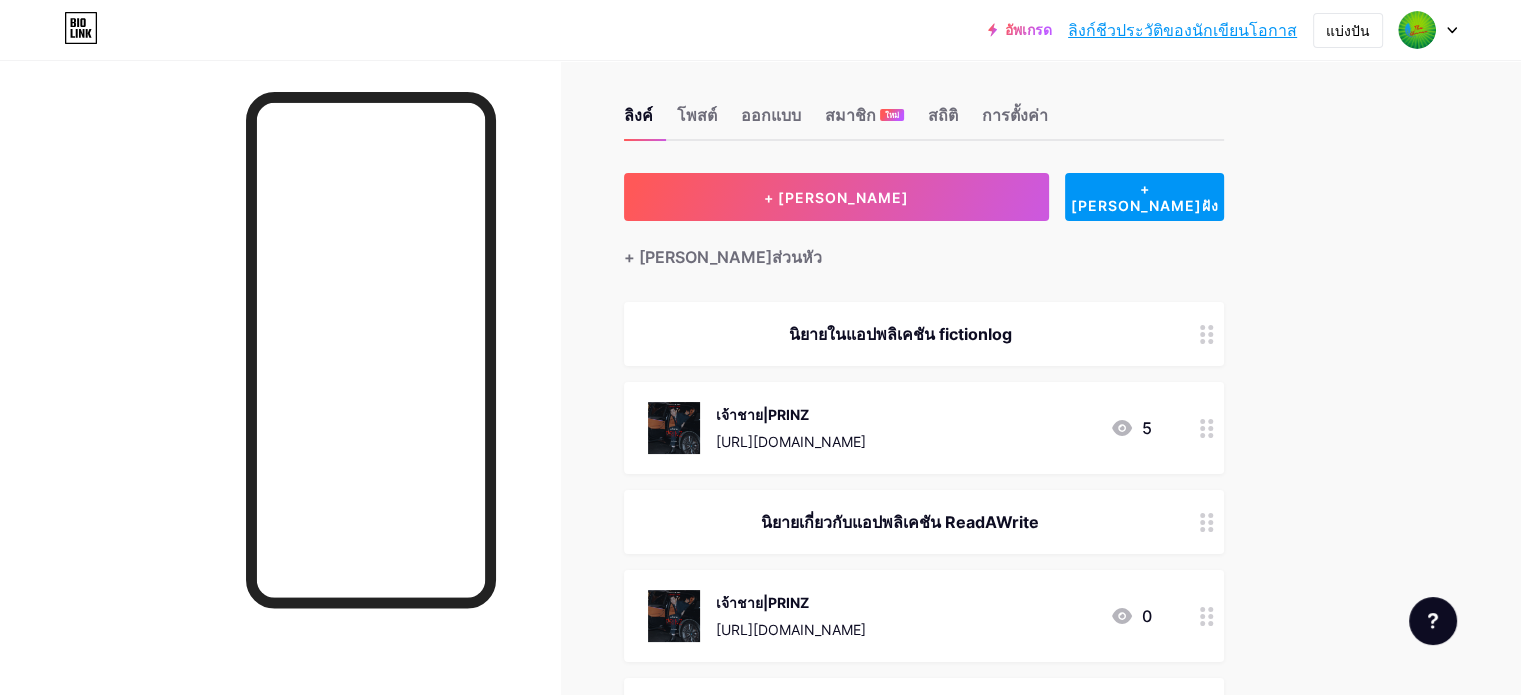 scroll, scrollTop: 0, scrollLeft: 0, axis: both 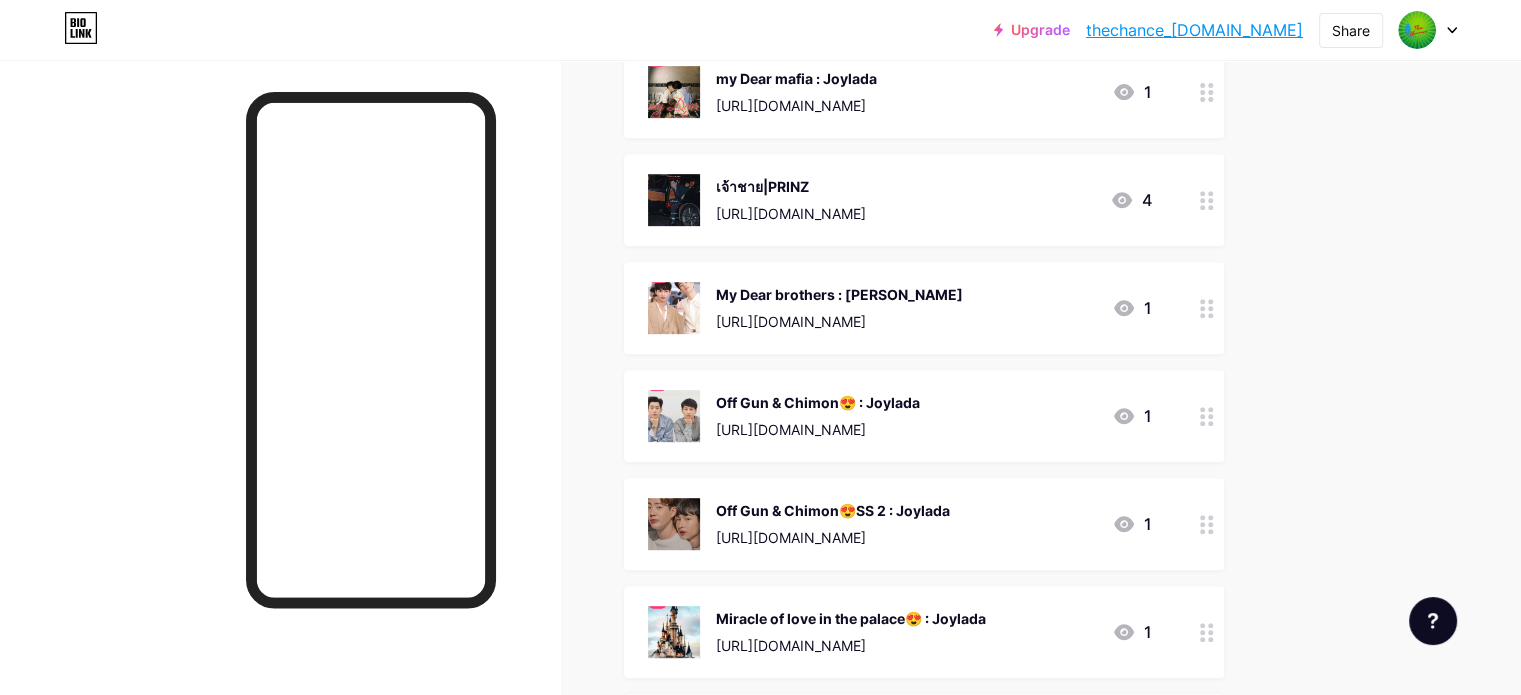 click on "My Dear brothers : [PERSON_NAME]
[URL][DOMAIN_NAME]" at bounding box center (839, 308) 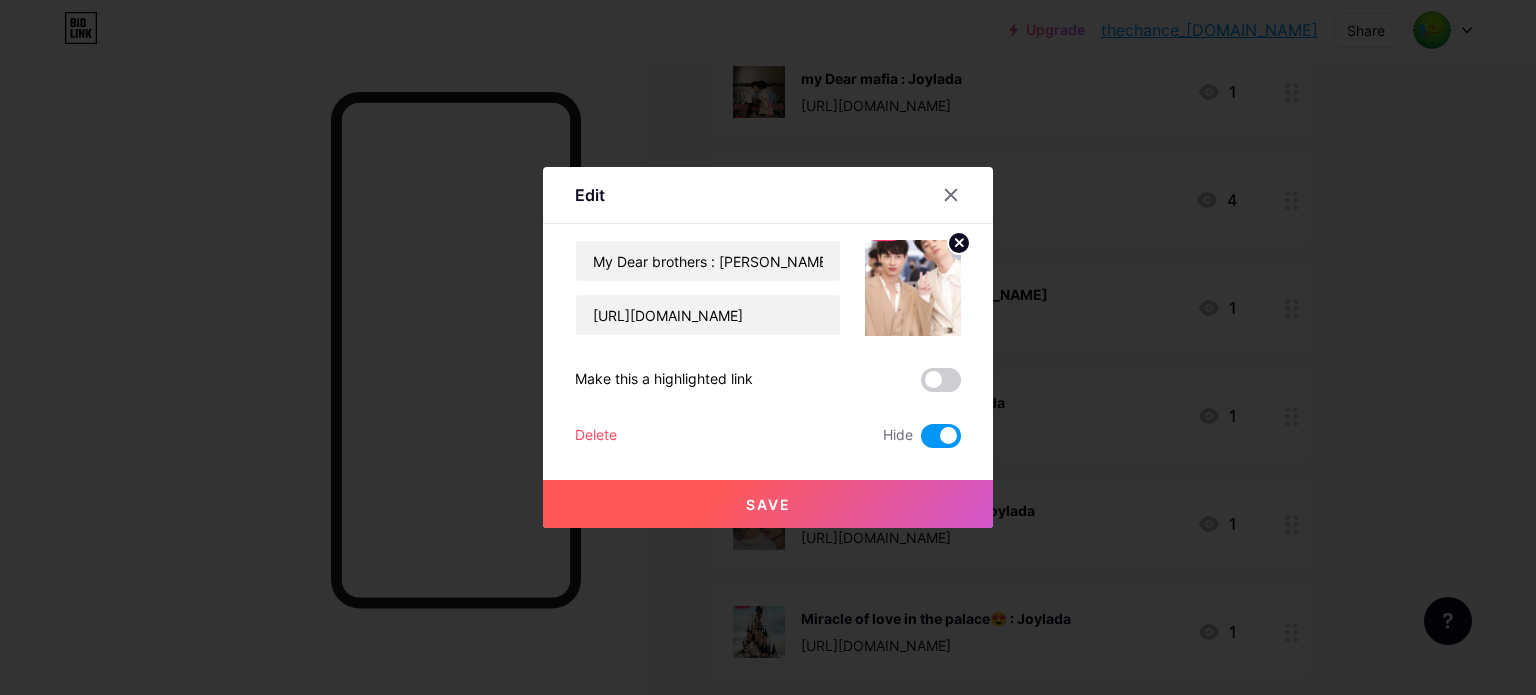 click at bounding box center (941, 436) 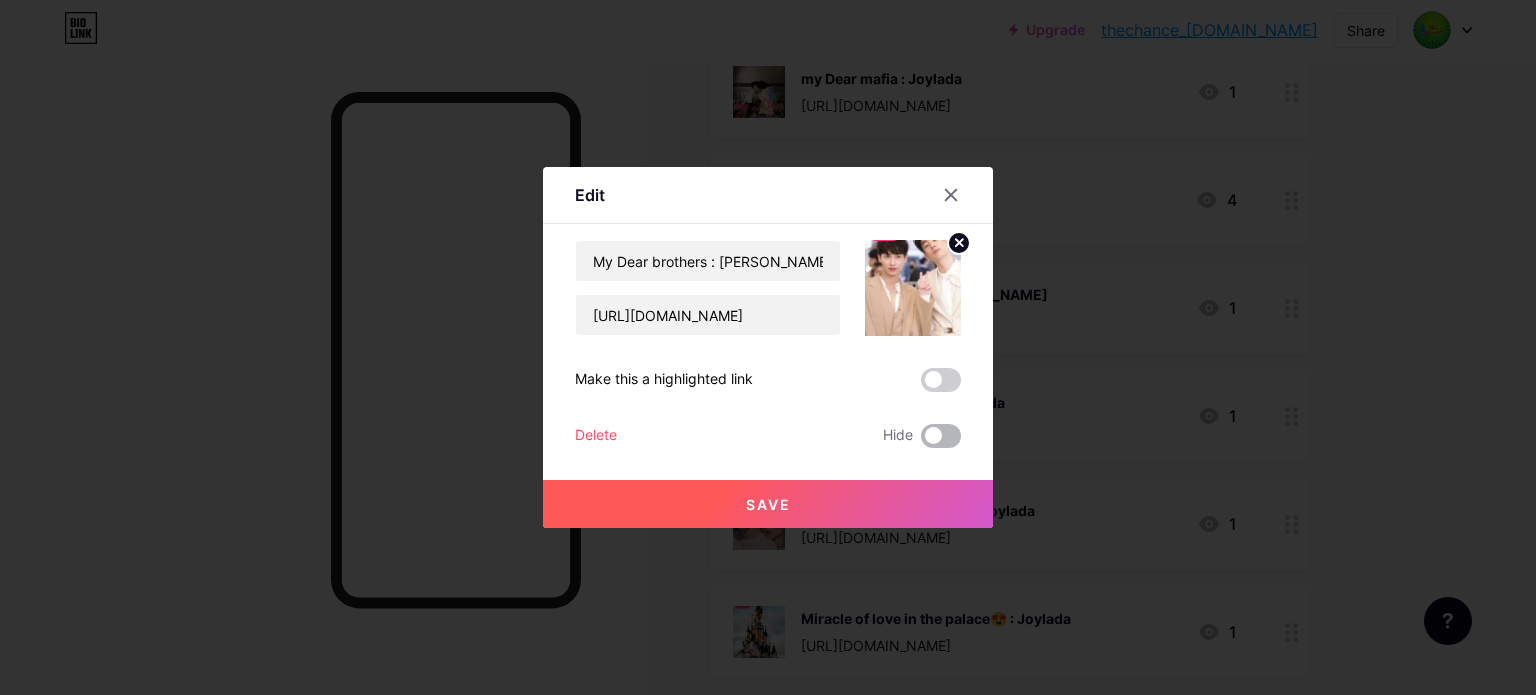 click at bounding box center (941, 436) 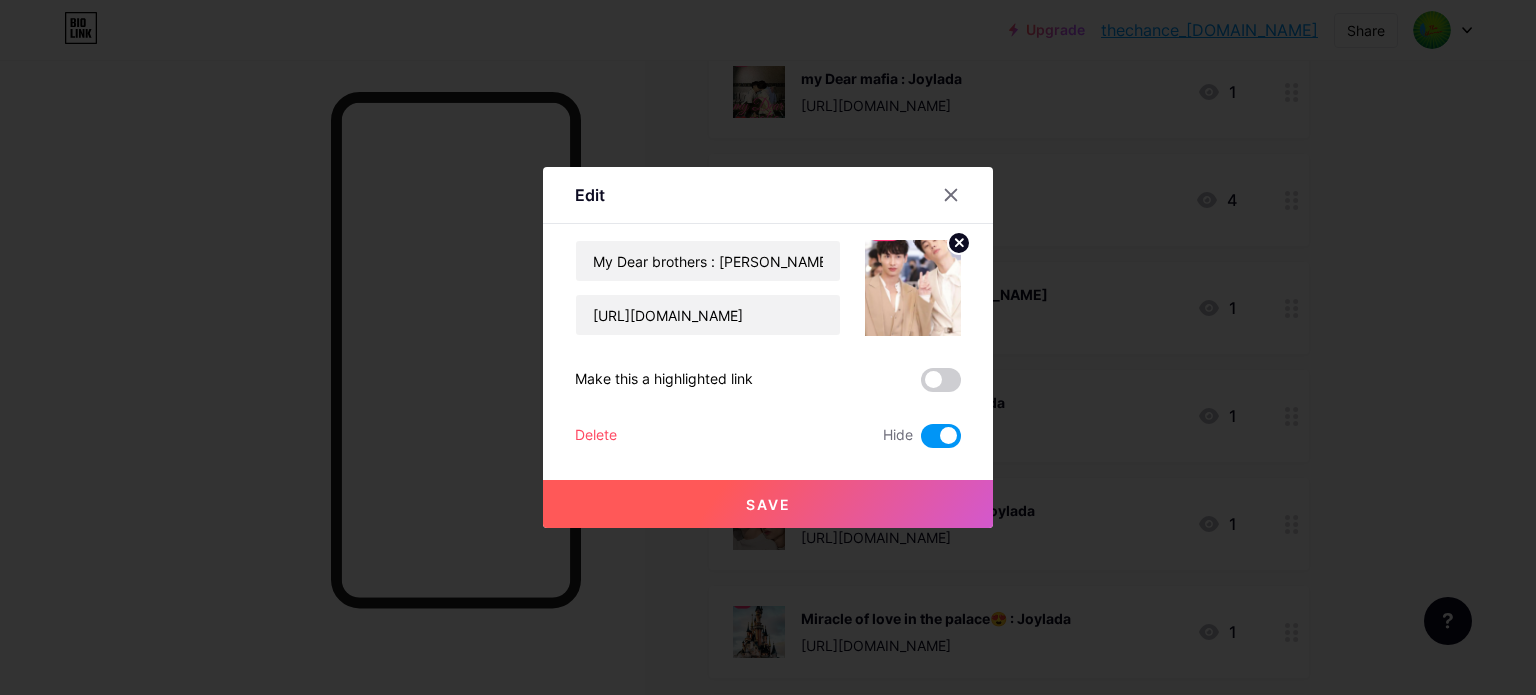 click on "Save" at bounding box center [768, 504] 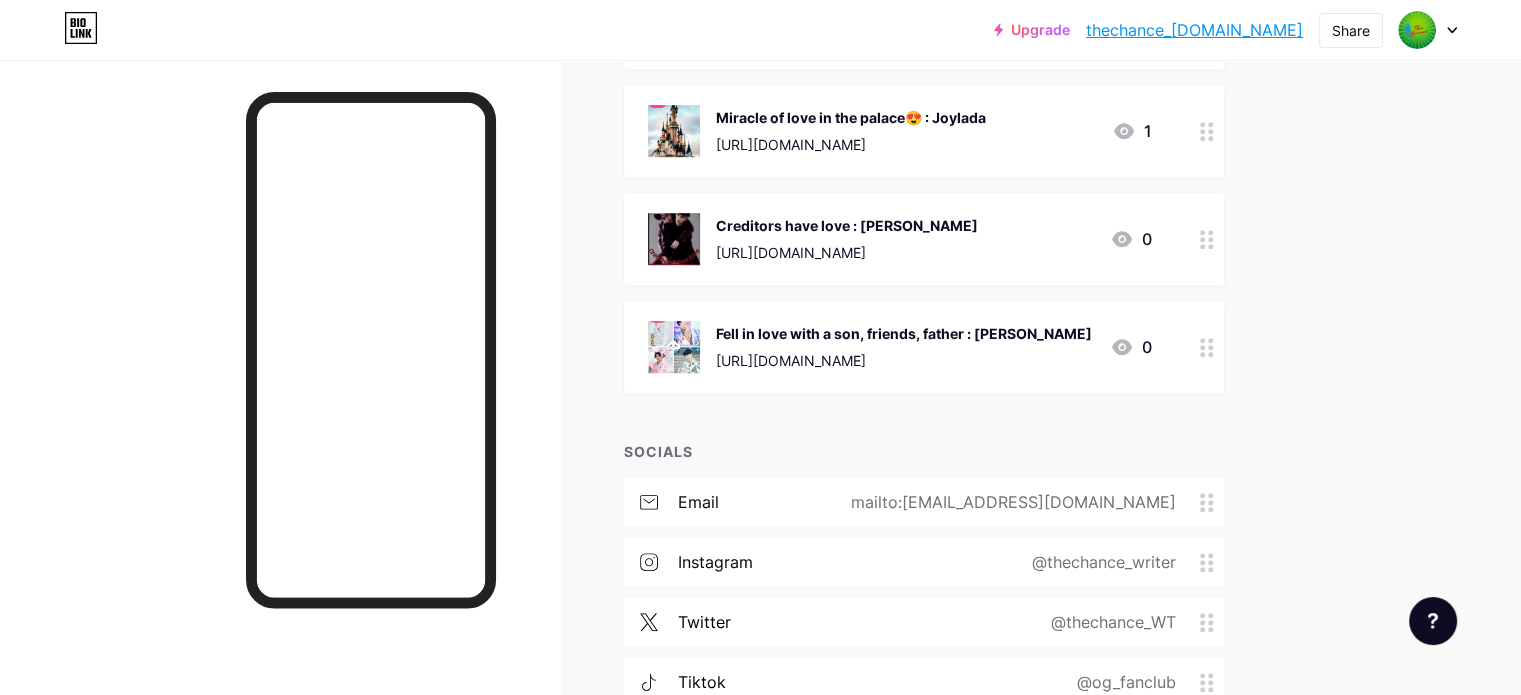 scroll, scrollTop: 1169, scrollLeft: 0, axis: vertical 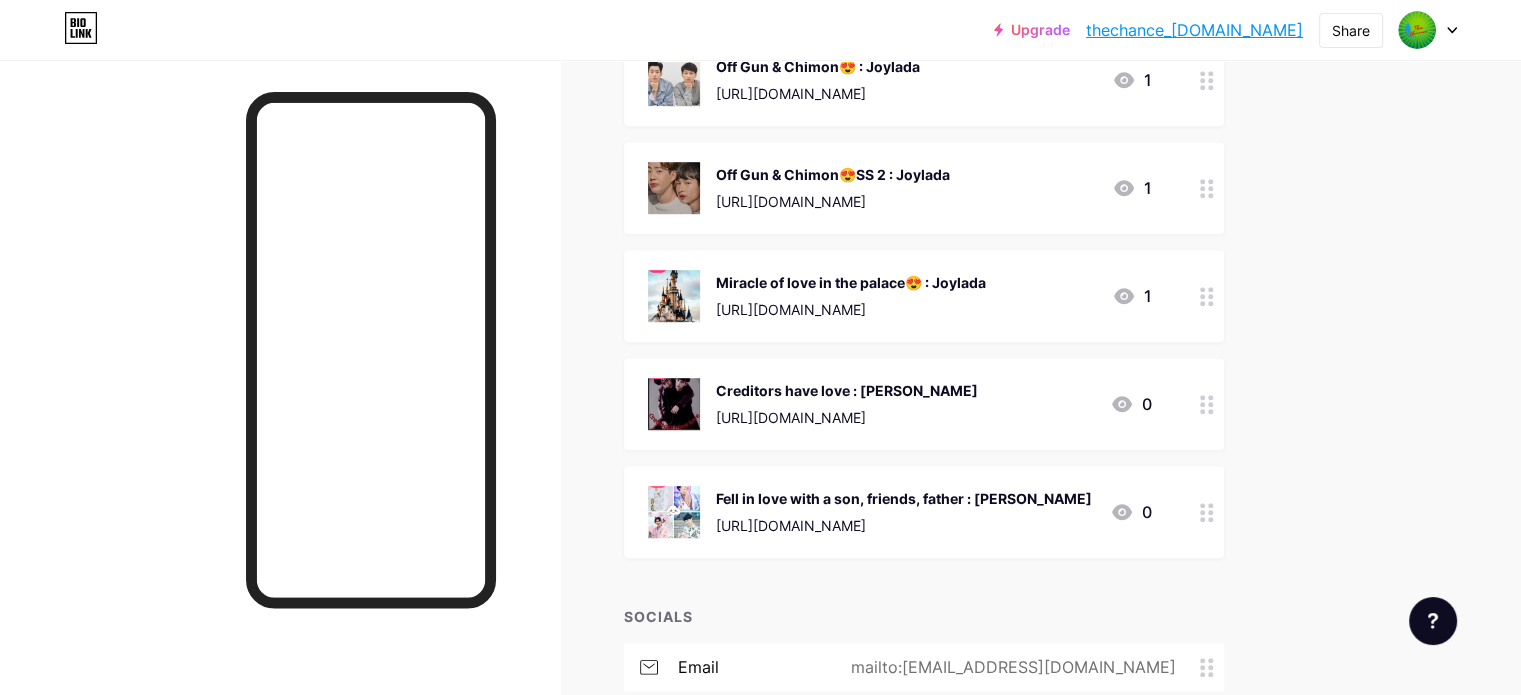 click 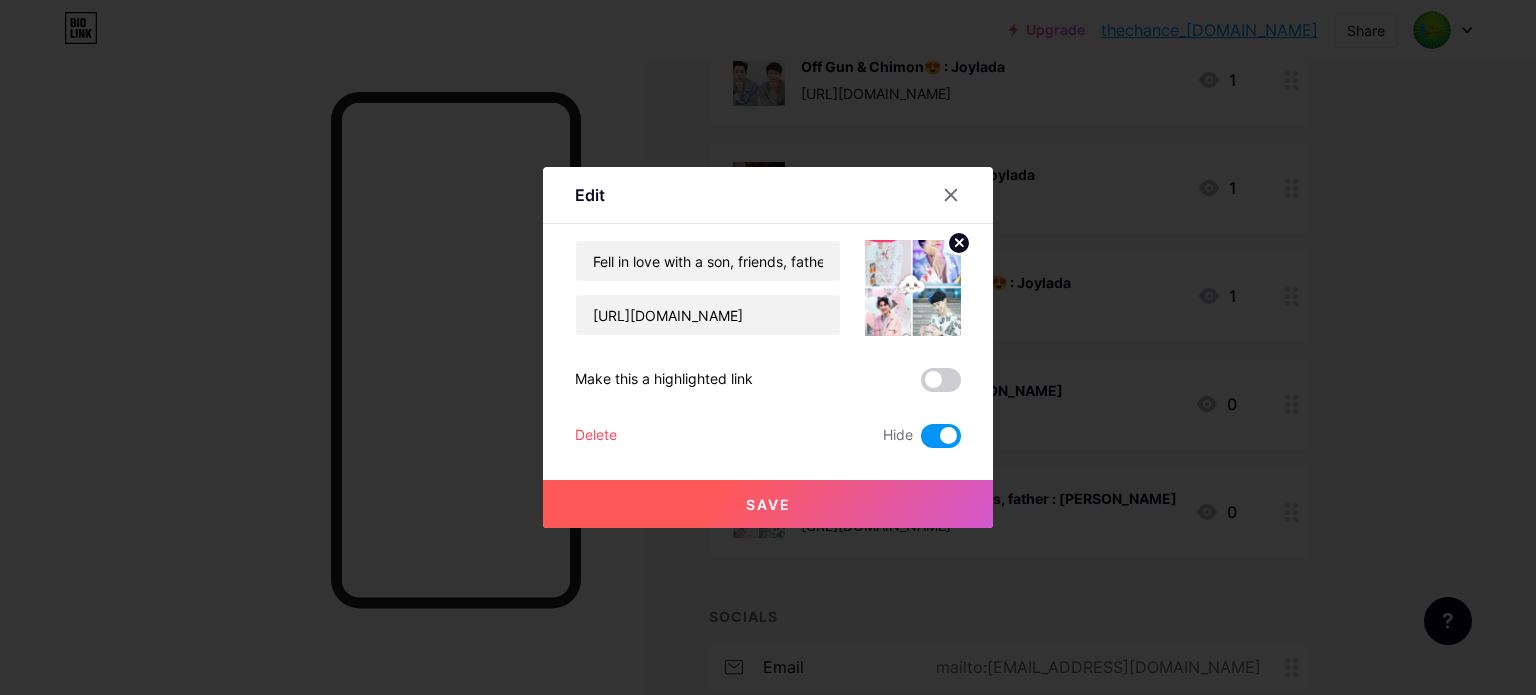 click at bounding box center [941, 436] 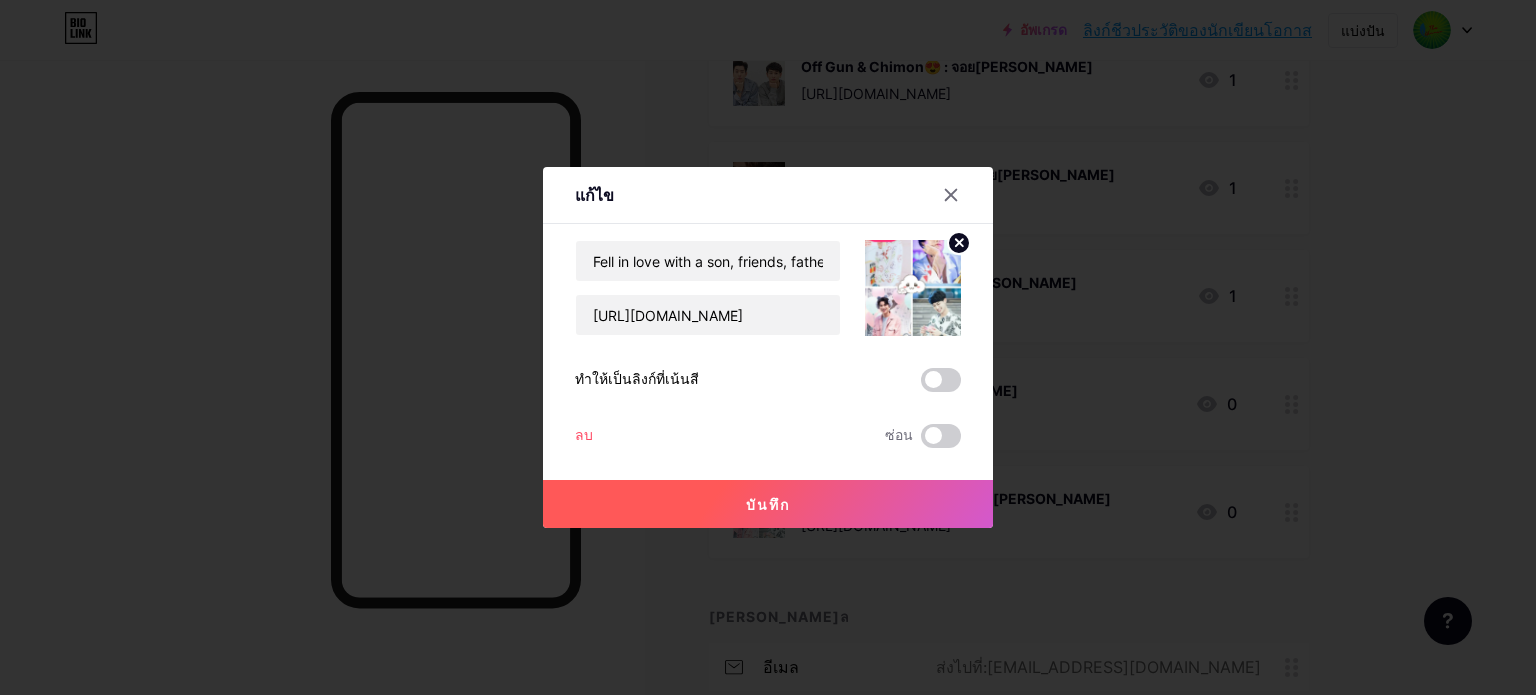 click on "บันทึก" at bounding box center [768, 504] 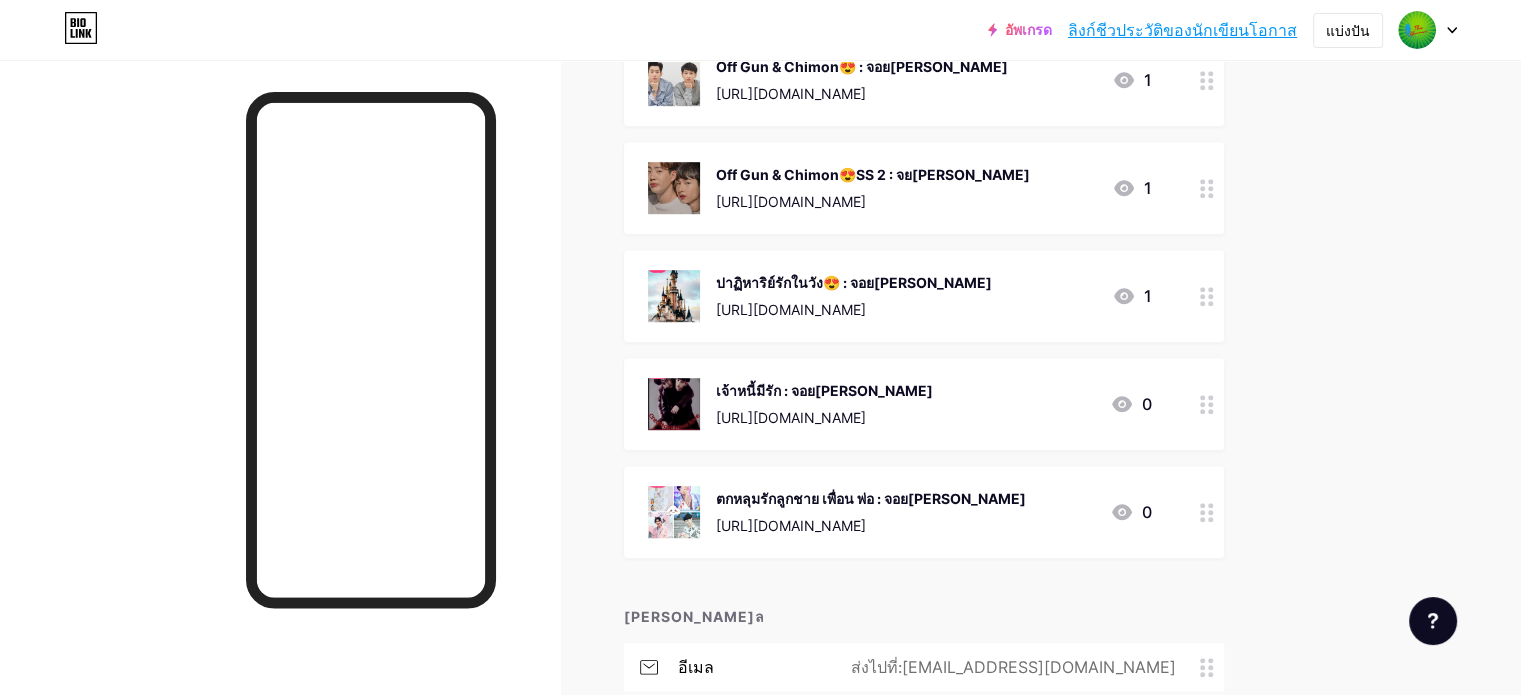 click 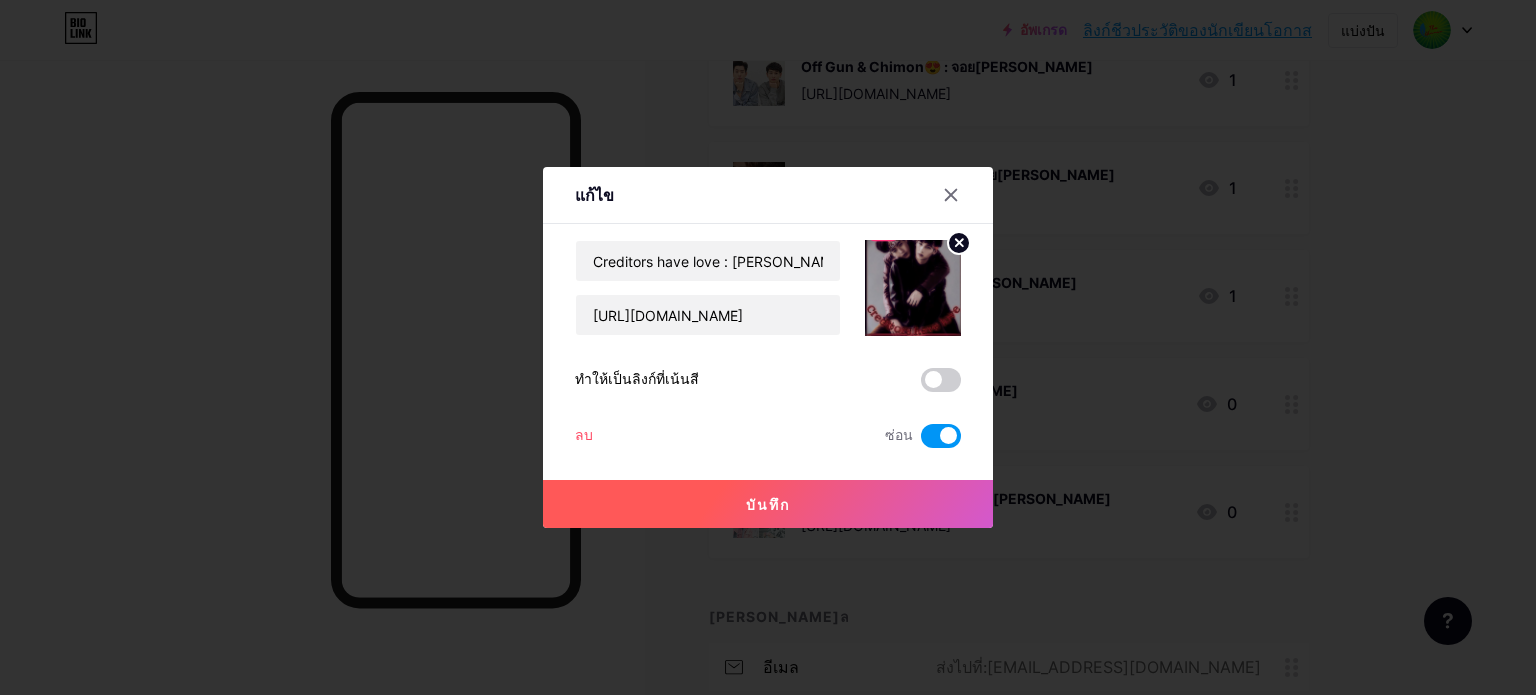click on "ซ่อน" at bounding box center (923, 436) 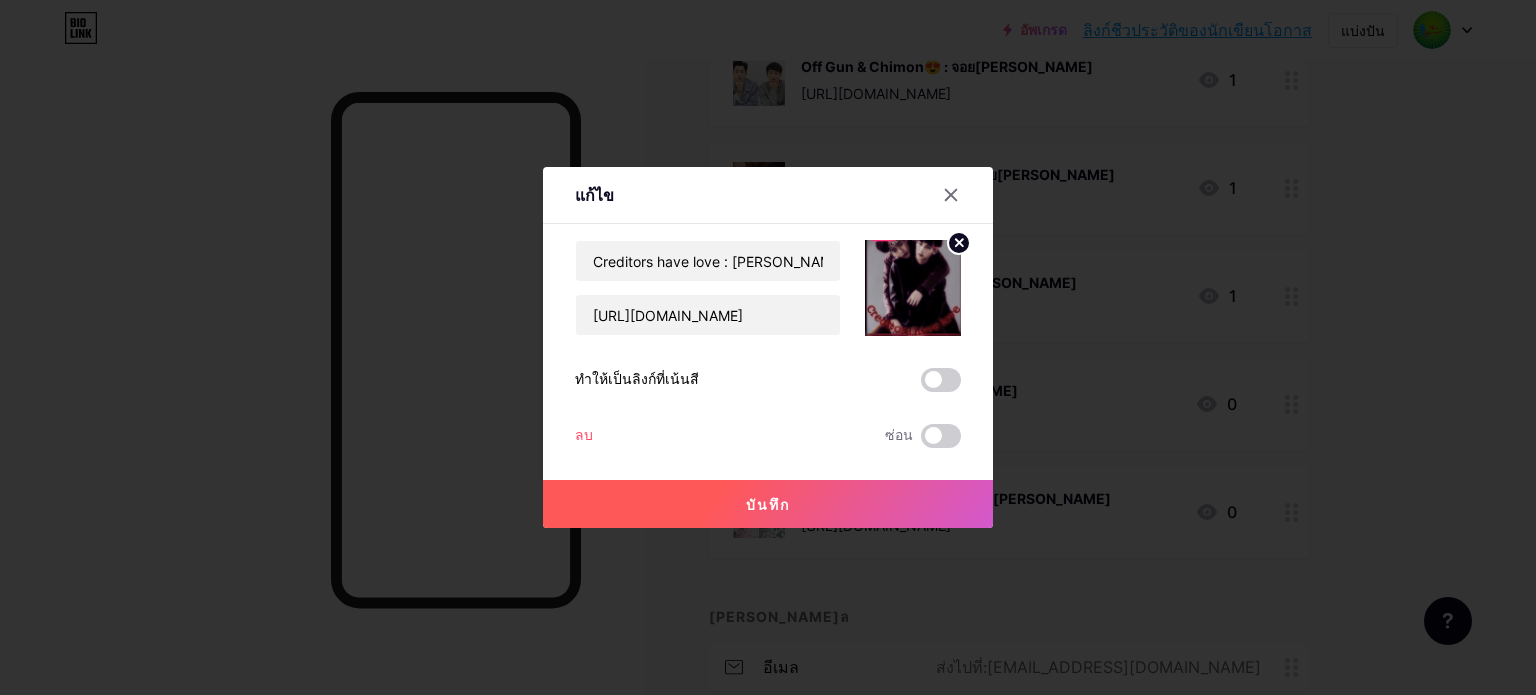 click on "บันทึก" at bounding box center [768, 504] 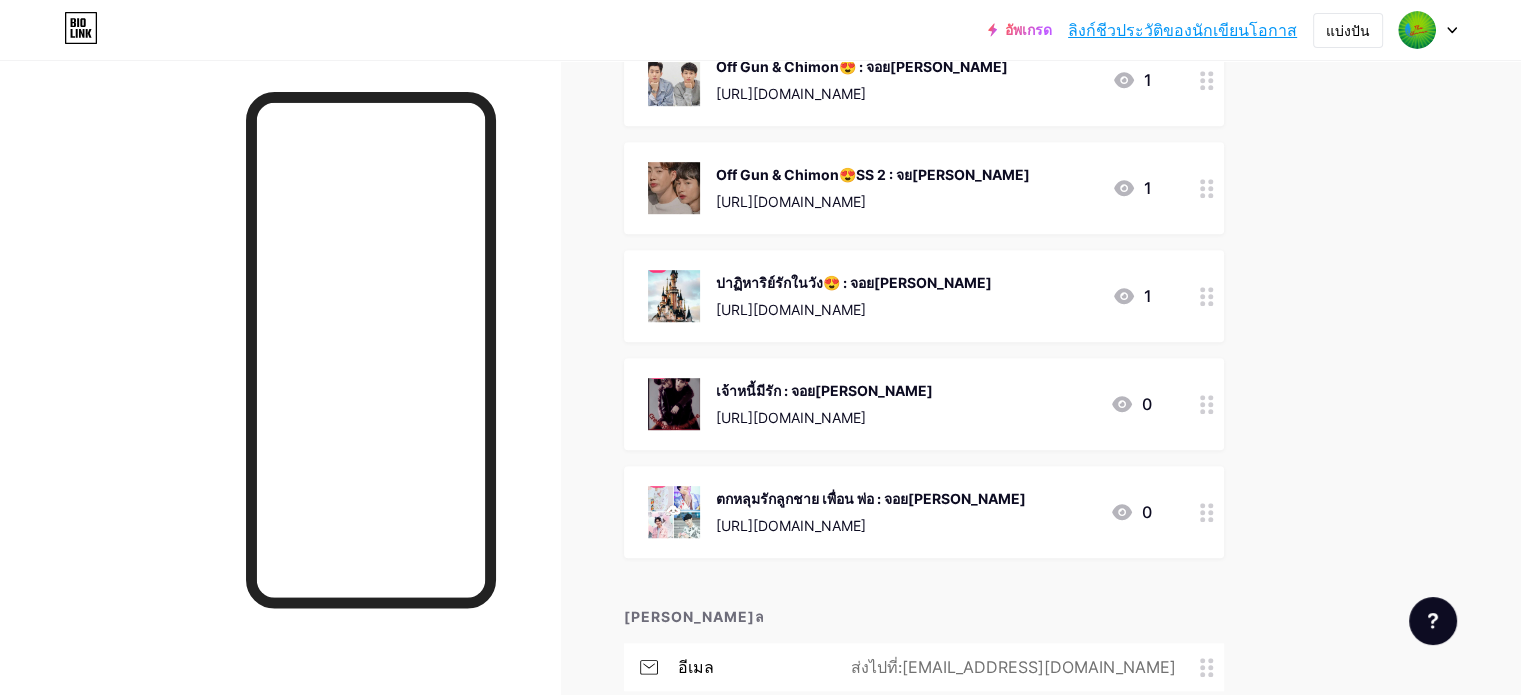 click on "1" at bounding box center [1132, 188] 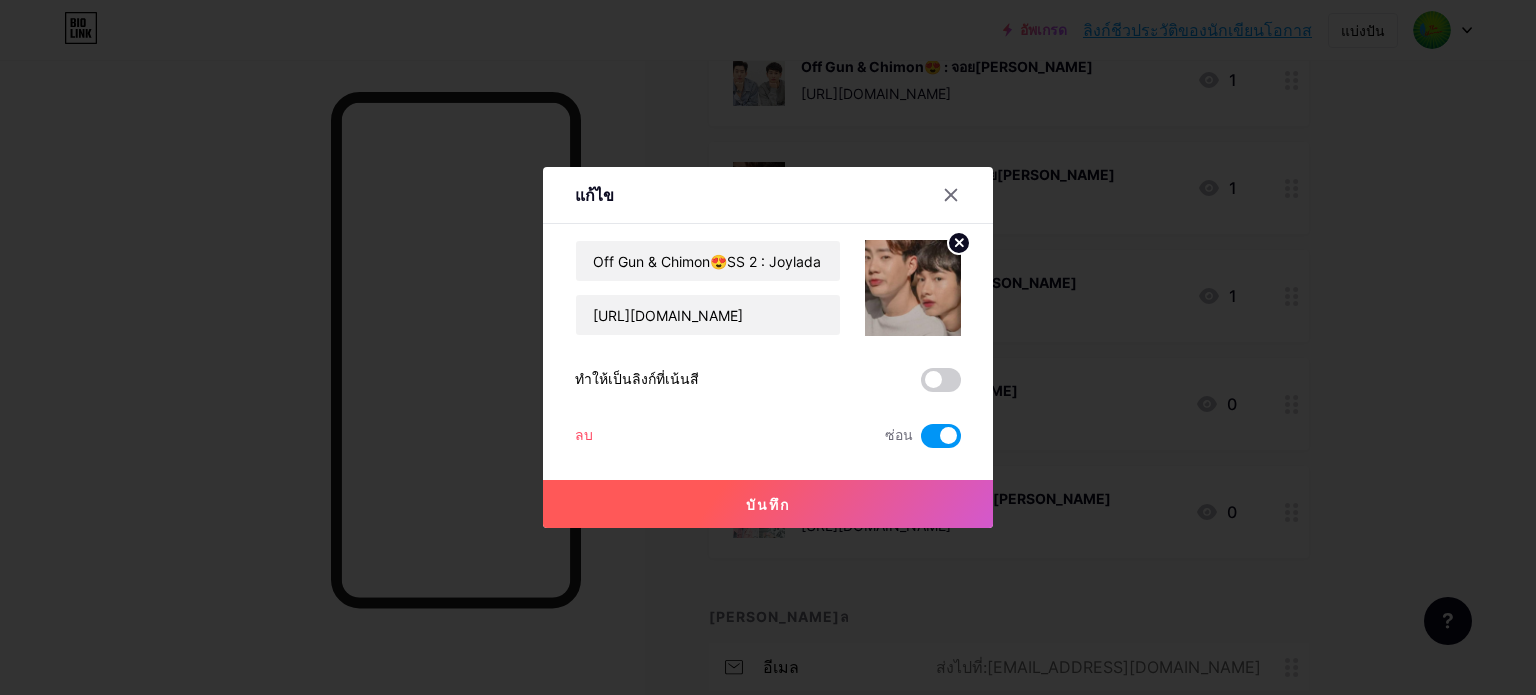 click at bounding box center (941, 436) 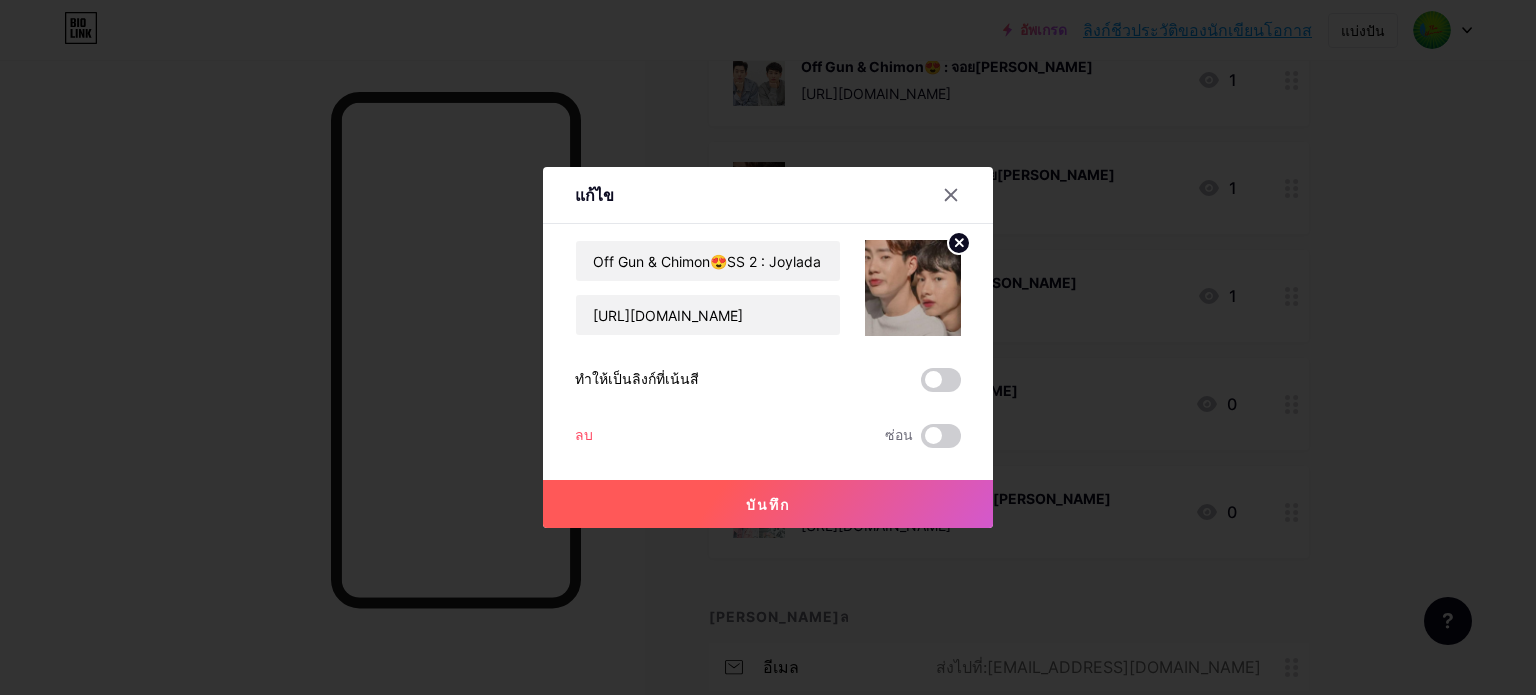 click on "บันทึก" at bounding box center [768, 504] 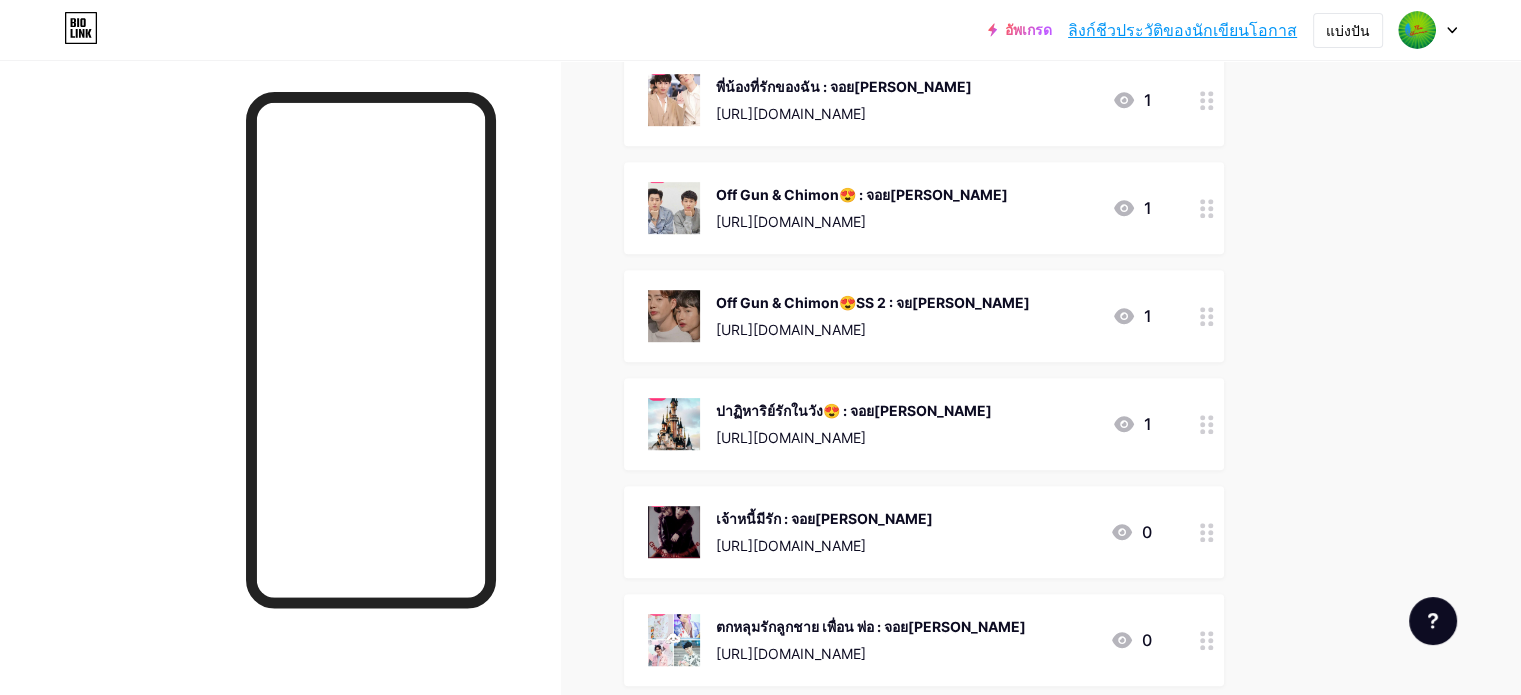 scroll, scrollTop: 1003, scrollLeft: 0, axis: vertical 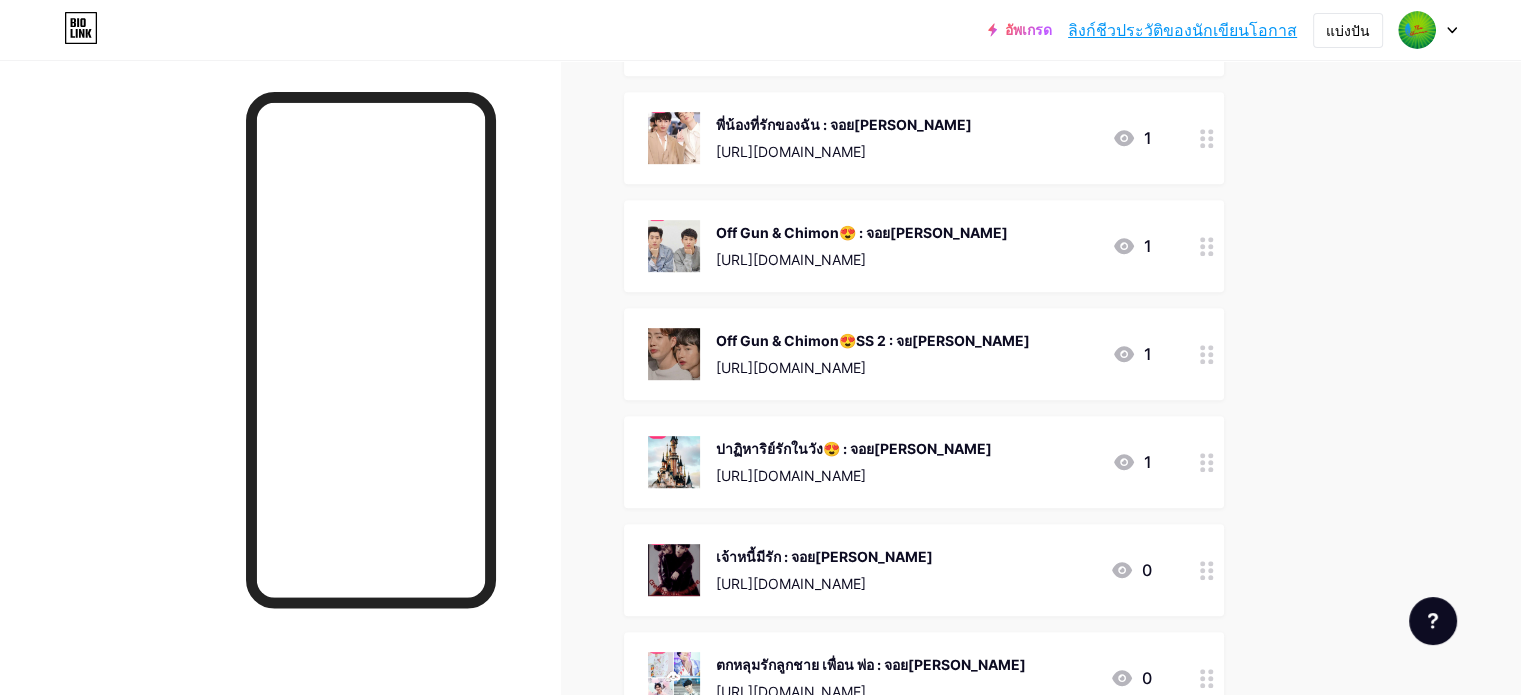 click on "Off Gun & Chimon😍 : จอย[PERSON_NAME]
[URL][DOMAIN_NAME]
1" at bounding box center [900, 246] 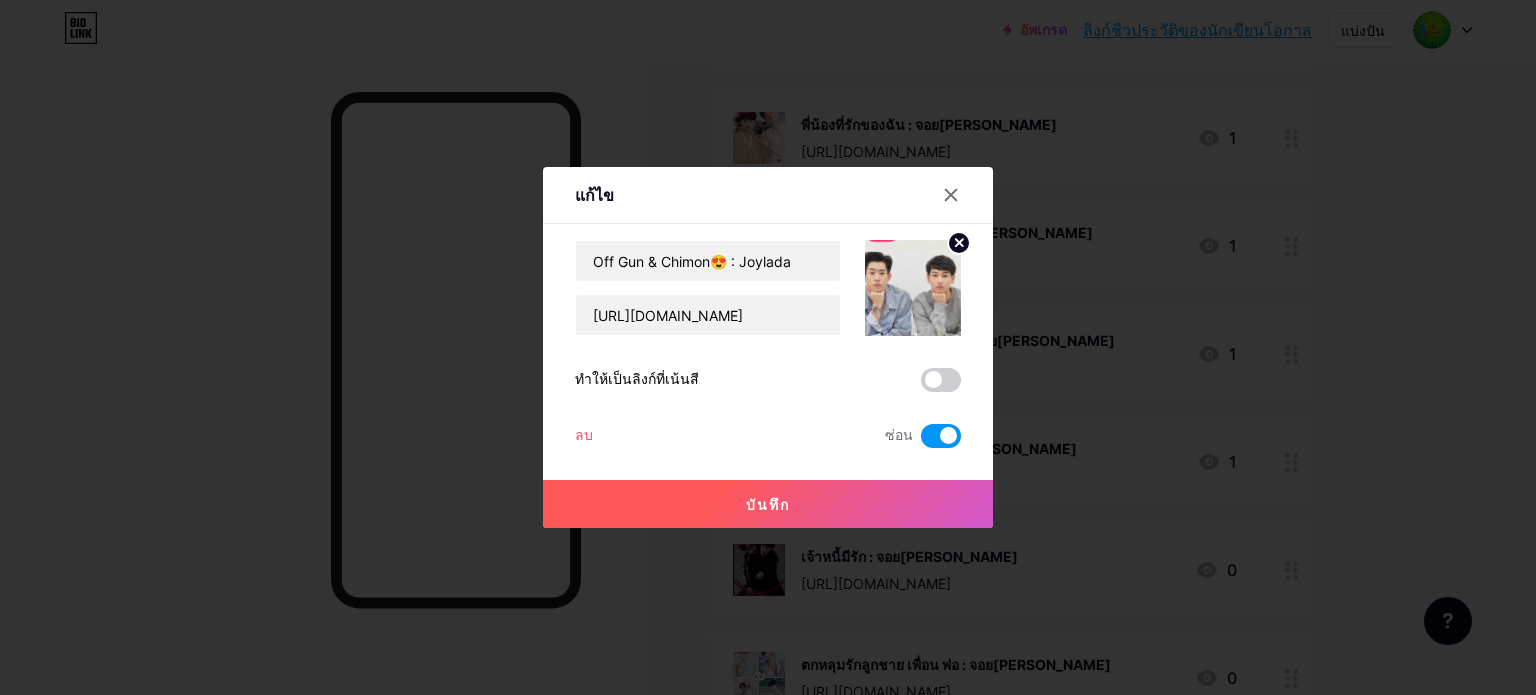 click at bounding box center [941, 436] 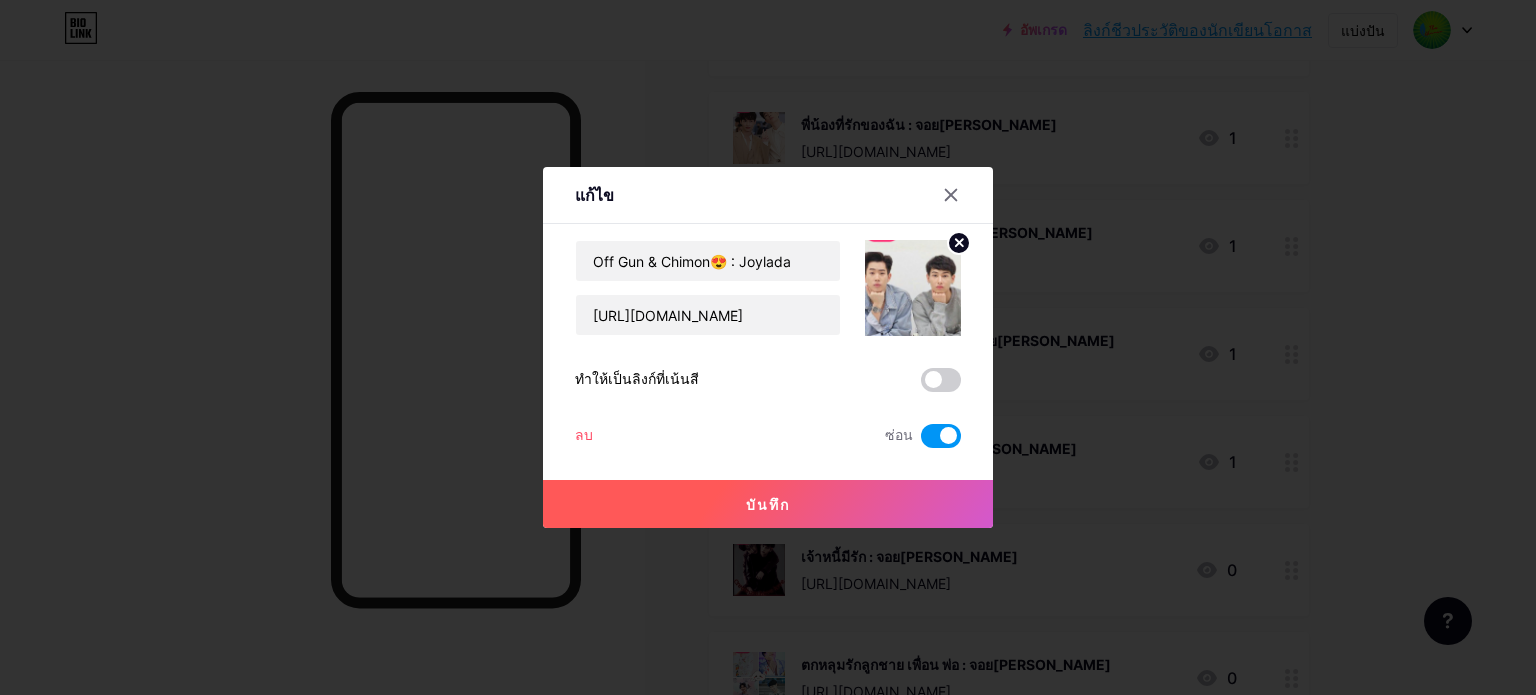 click at bounding box center (921, 441) 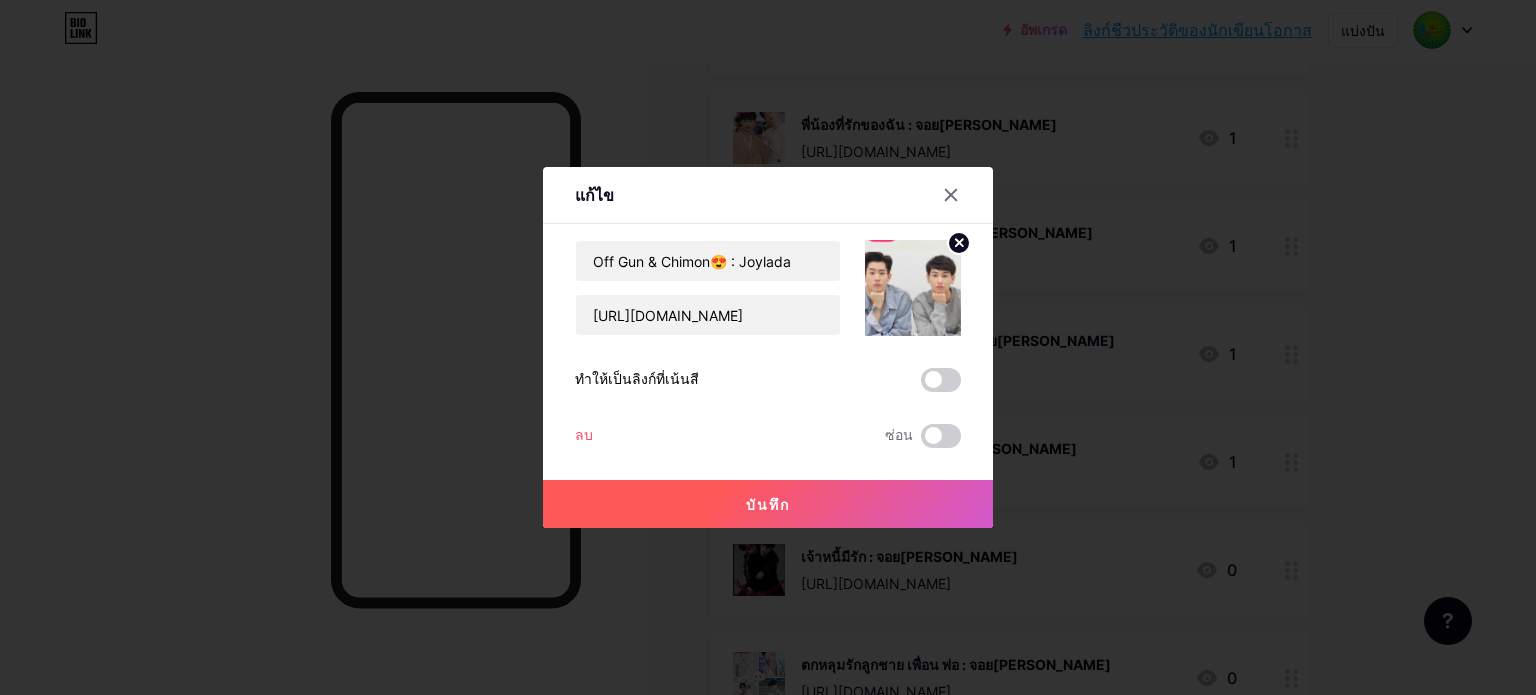 click on "บันทึก" at bounding box center [768, 504] 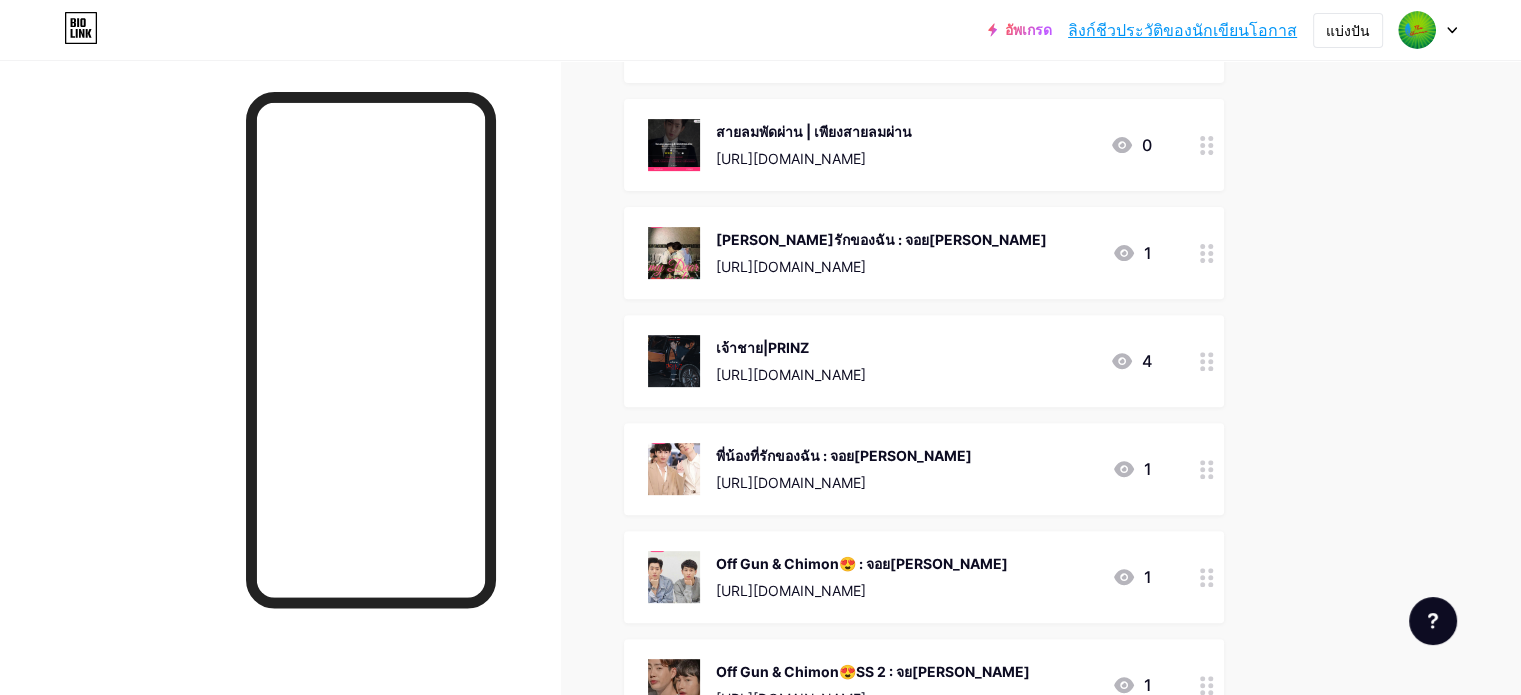 scroll, scrollTop: 669, scrollLeft: 0, axis: vertical 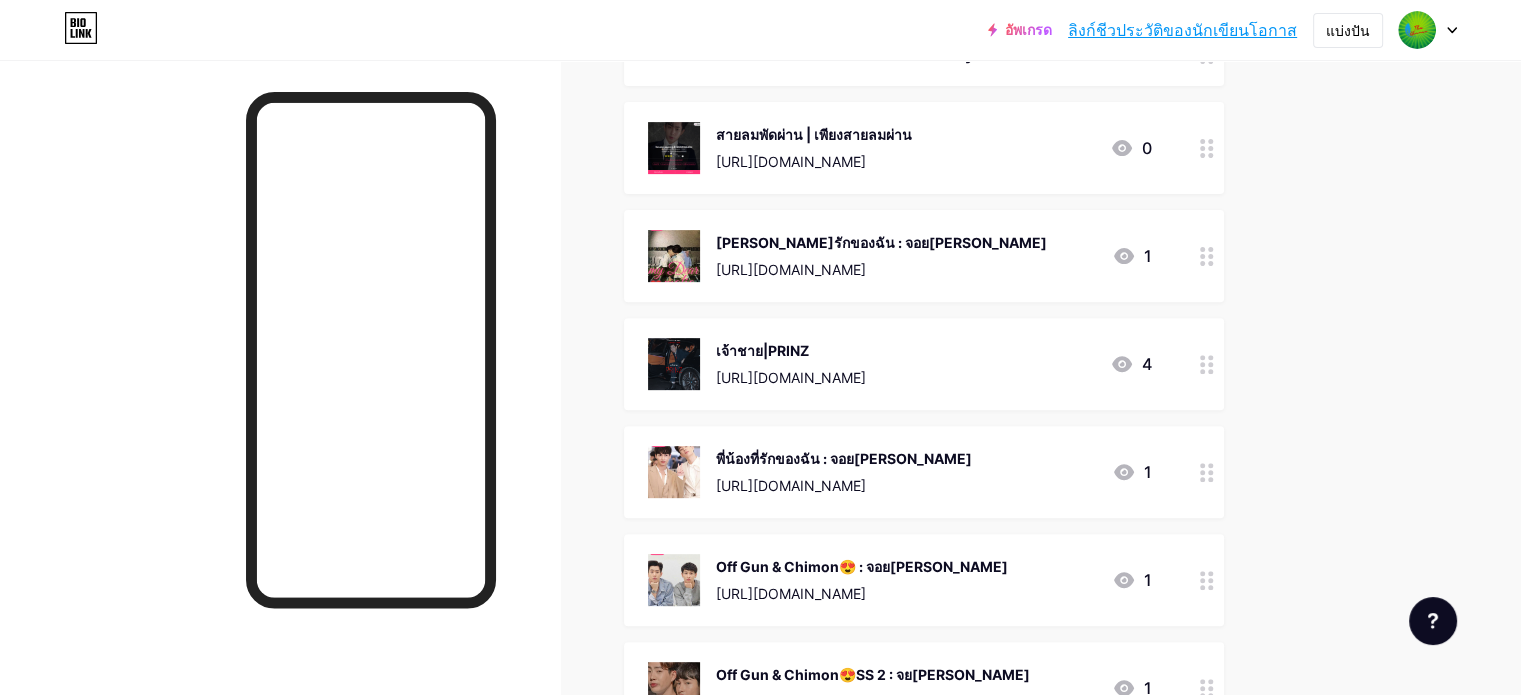 click on "พี่น้องที่รักของฉัน : จอย[PERSON_NAME]
[URL][DOMAIN_NAME]
1" at bounding box center [924, 472] 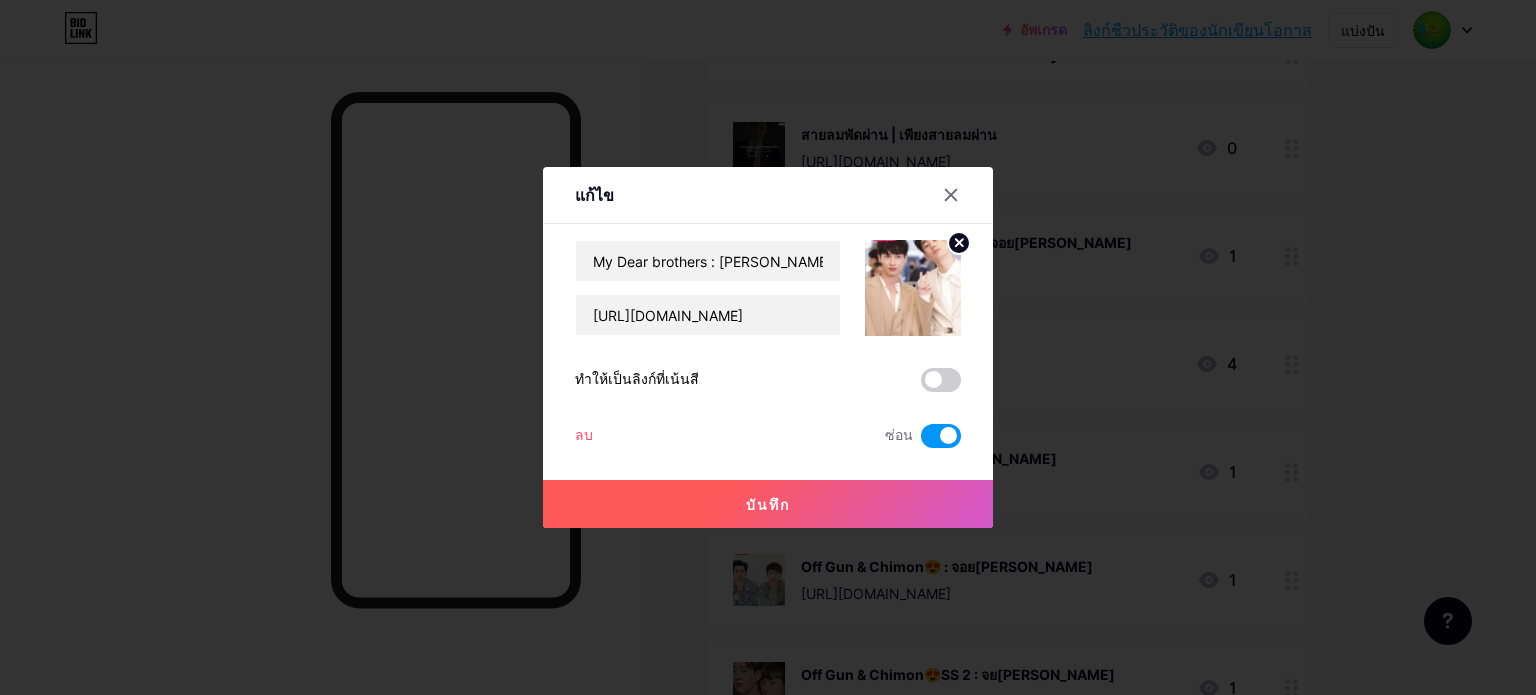 click at bounding box center [941, 436] 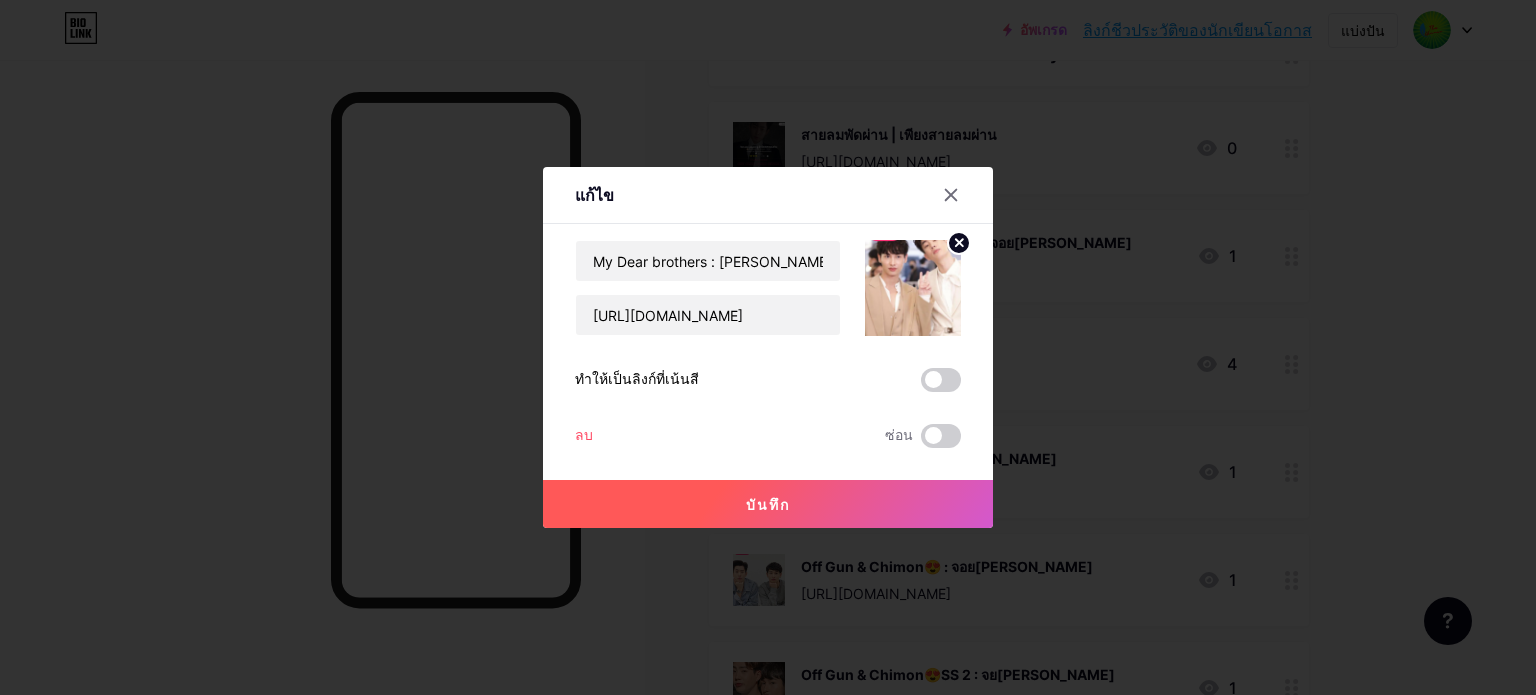click on "บันทึก" at bounding box center (768, 504) 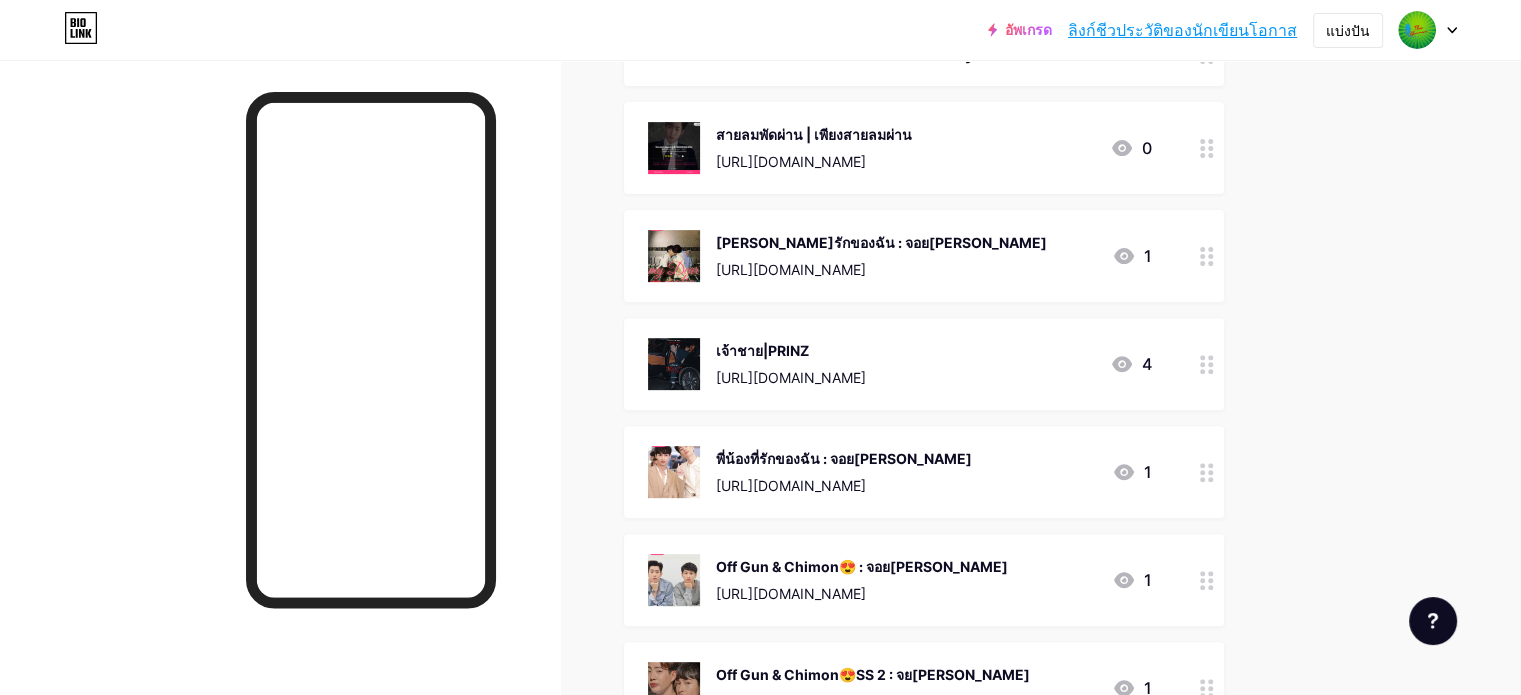 scroll, scrollTop: 503, scrollLeft: 0, axis: vertical 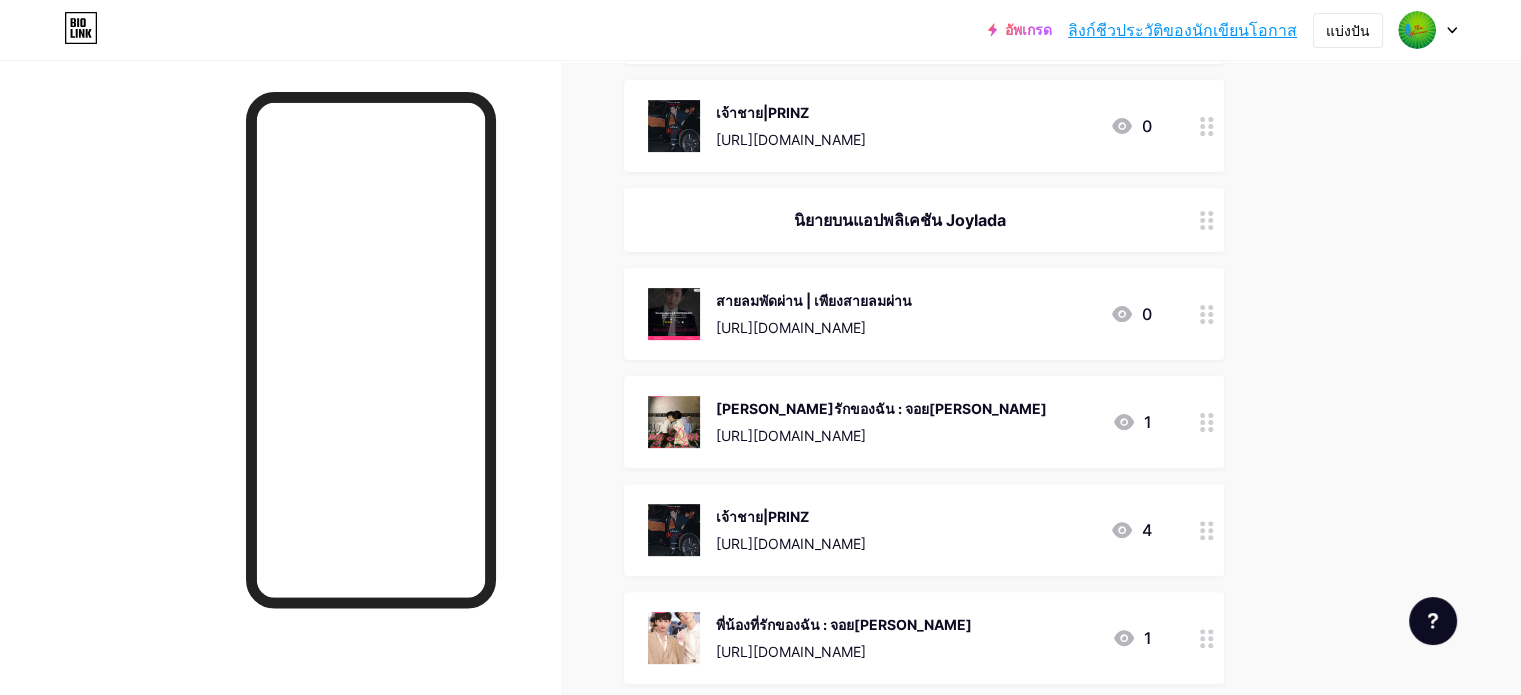 click on "เจ้าชาย|PRINZ" at bounding box center (791, 516) 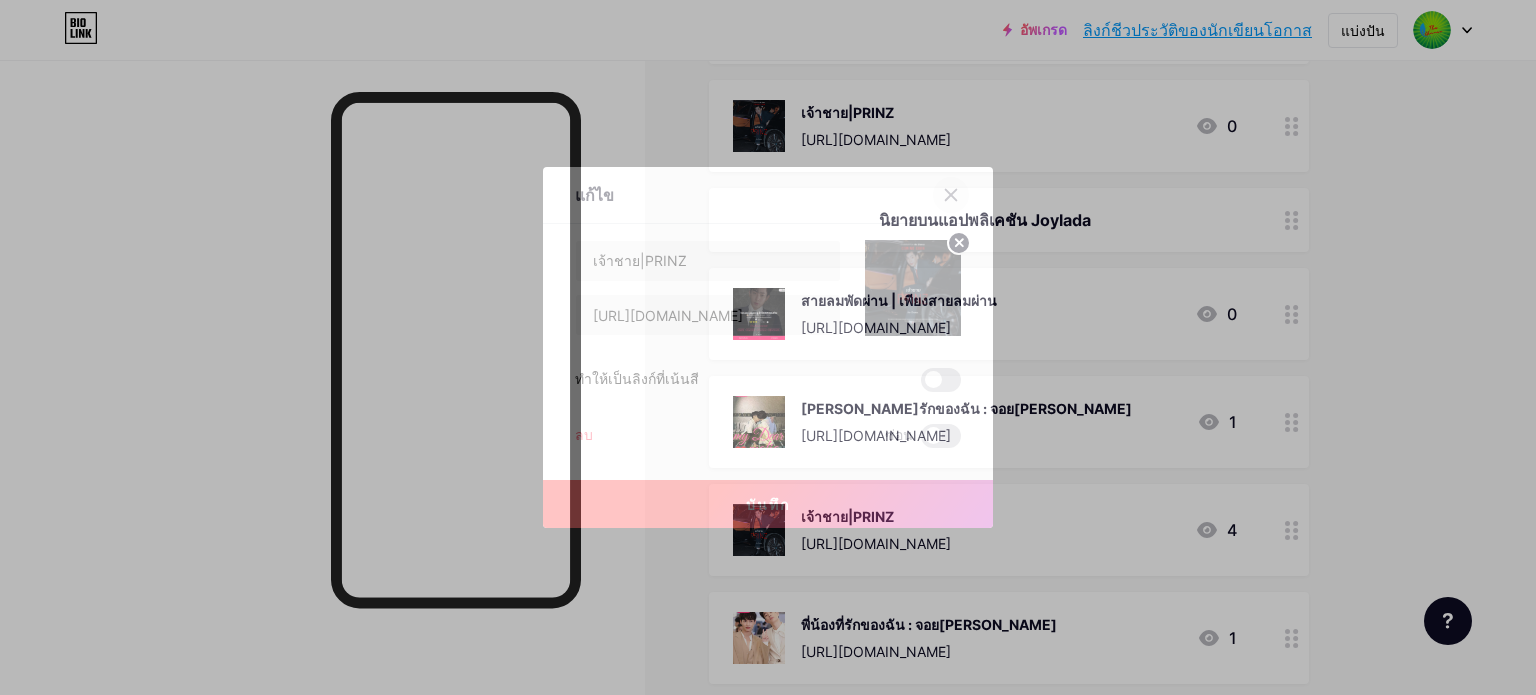 click 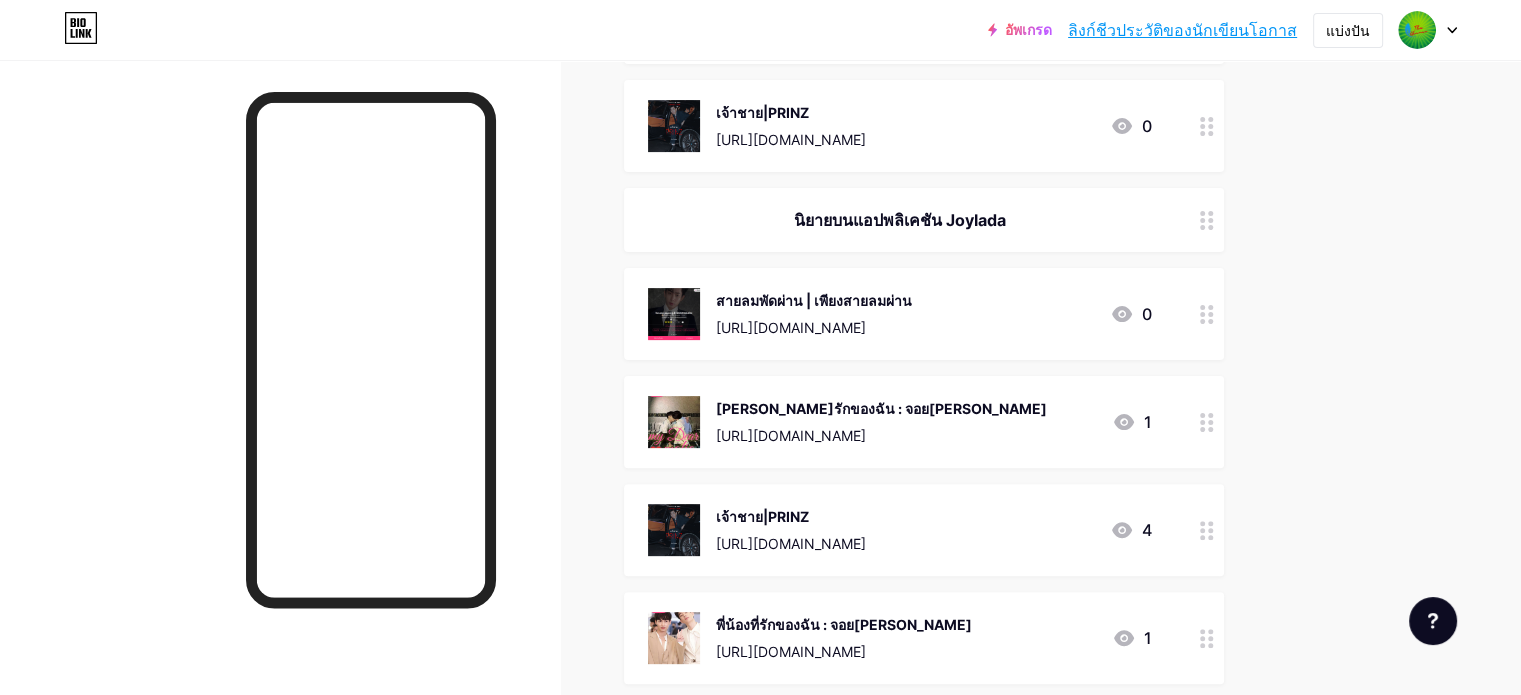 click on "[PERSON_NAME]รักของฉัน : จอย[PERSON_NAME]" at bounding box center [881, 408] 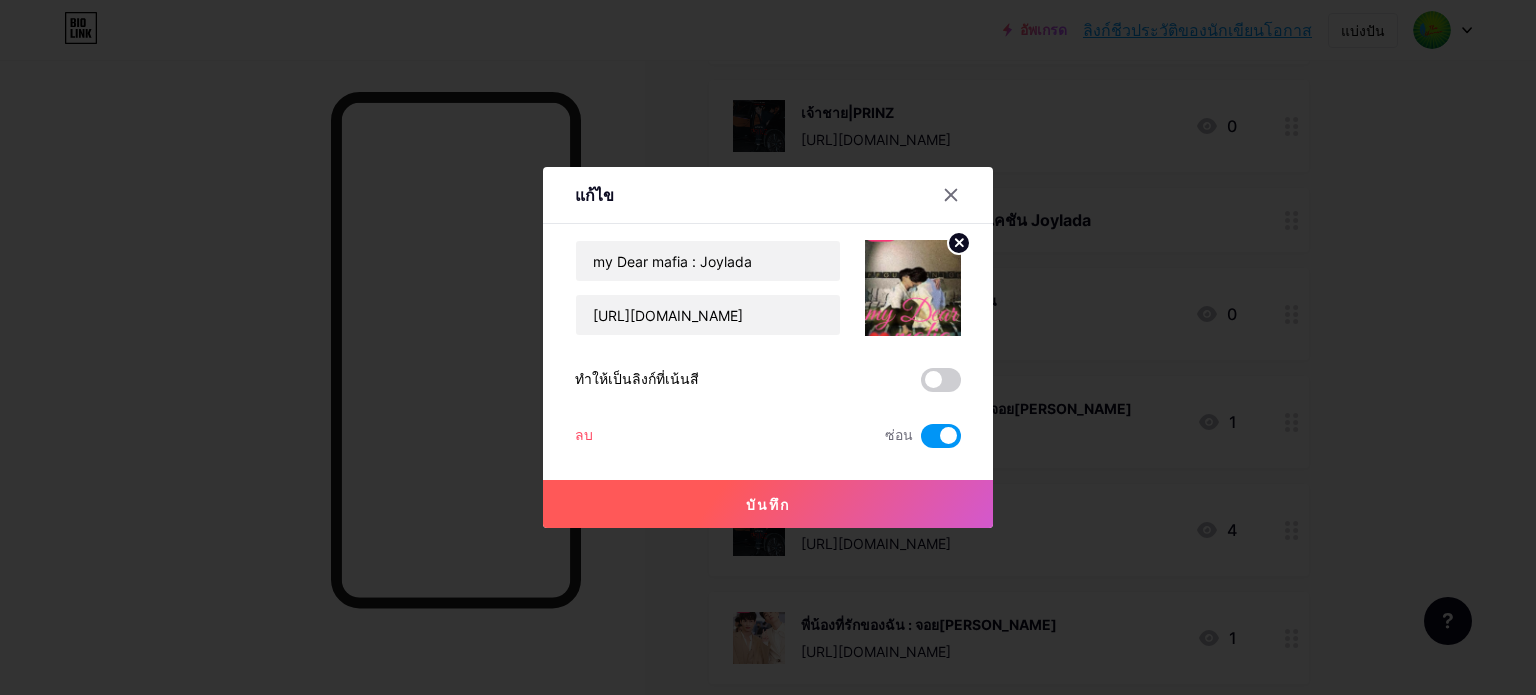 click at bounding box center [941, 436] 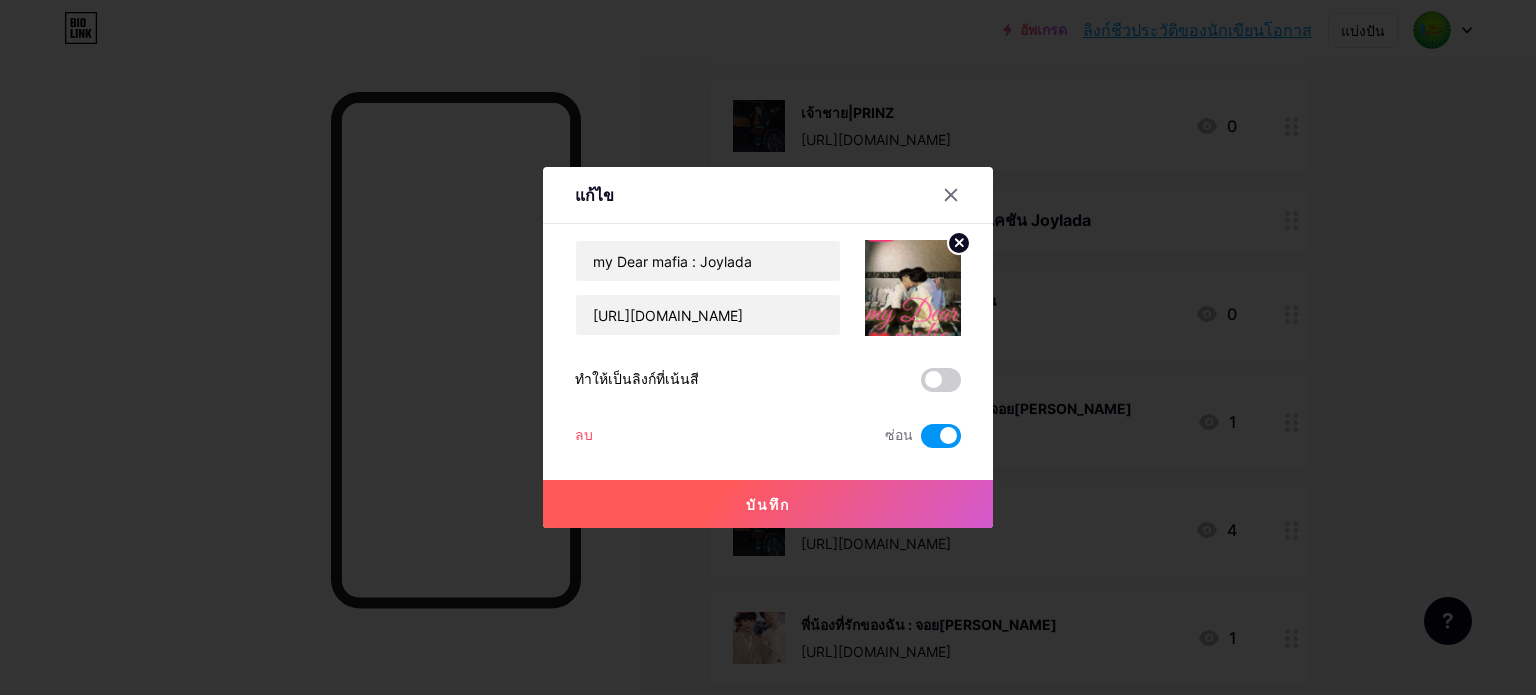 click at bounding box center [921, 441] 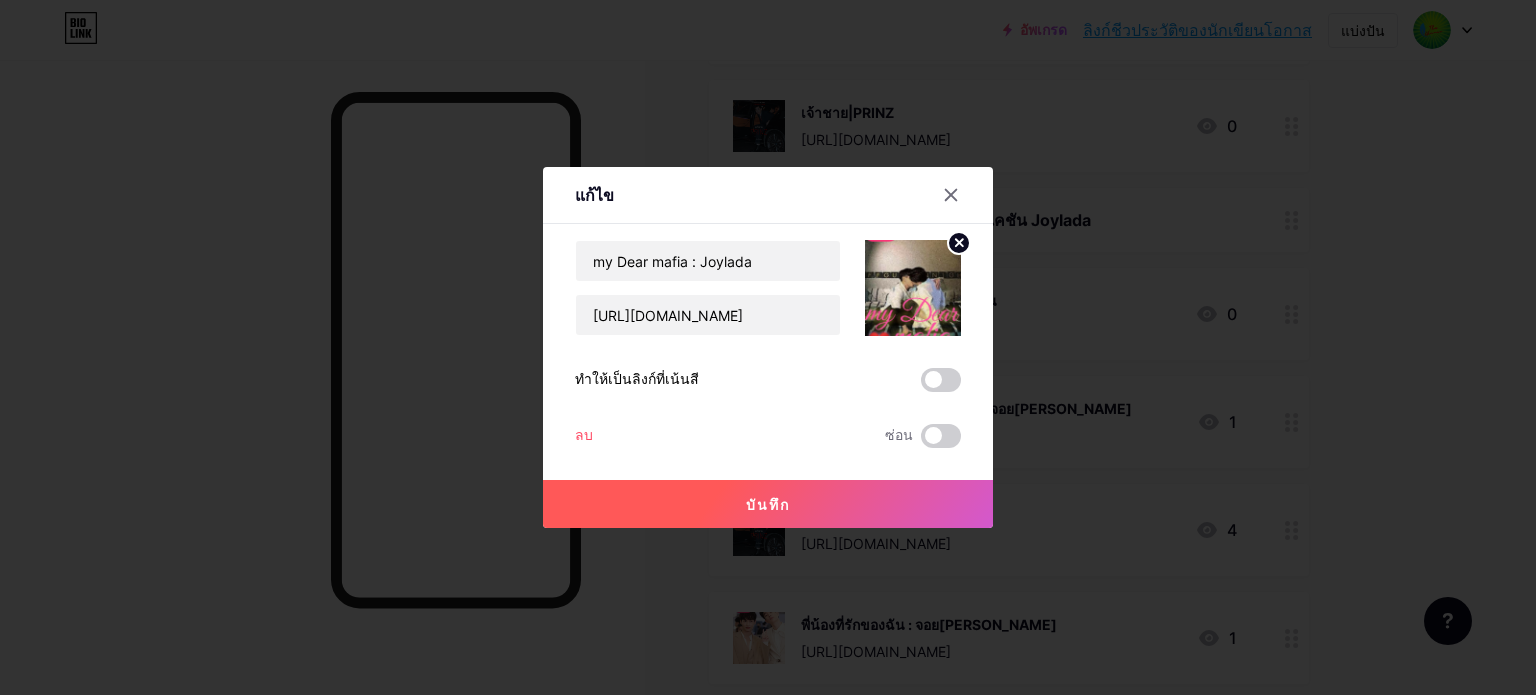 click on "บันทึก" at bounding box center (768, 504) 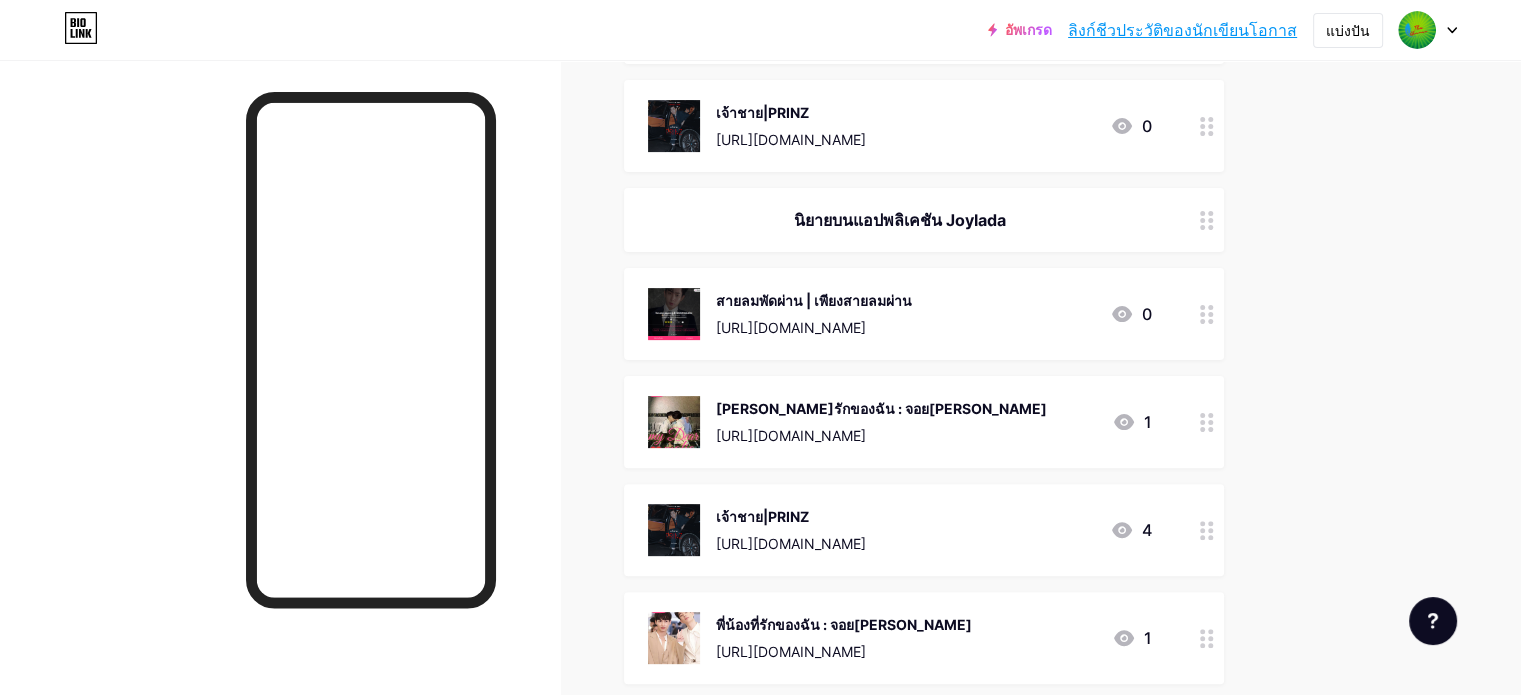 click on "สายลมพัดผ่าน | เพียงสายลมผ่าน
[URL][DOMAIN_NAME]
0" at bounding box center [900, 314] 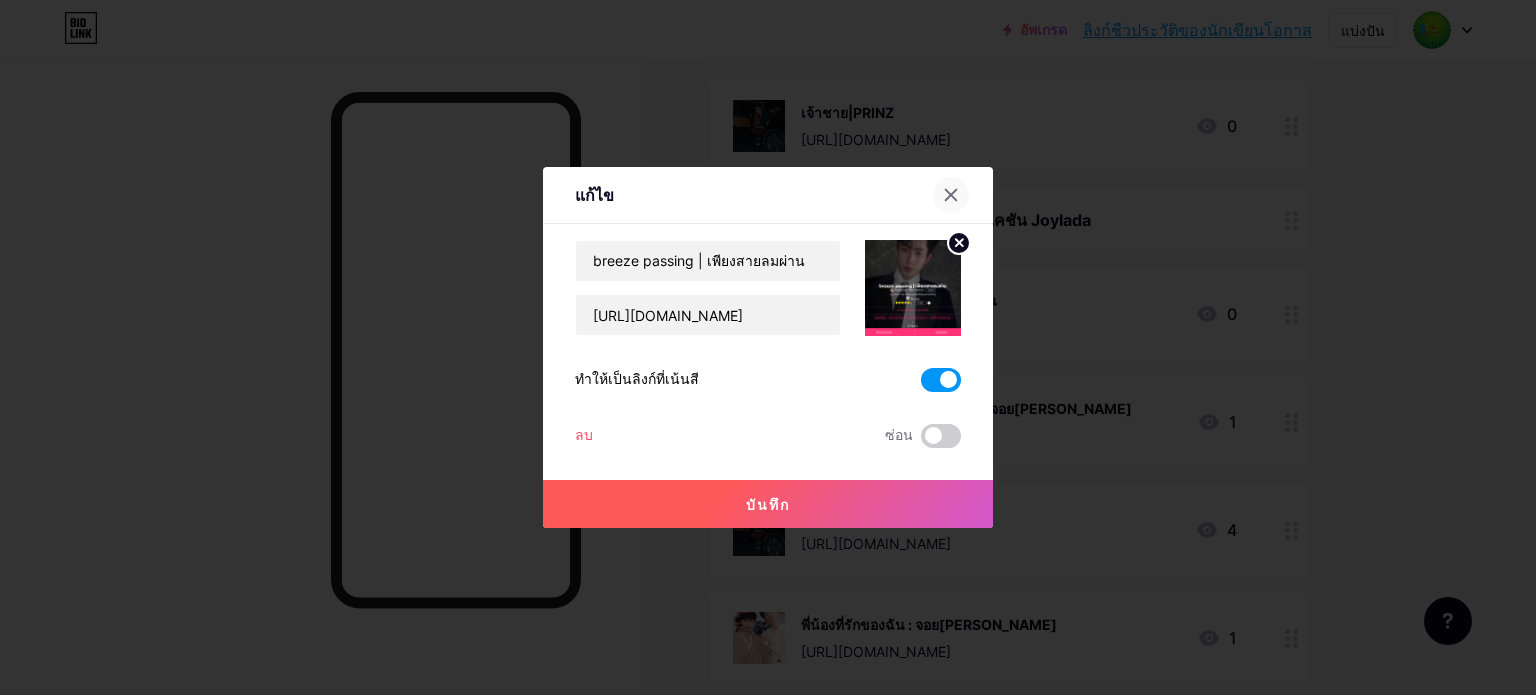 click 